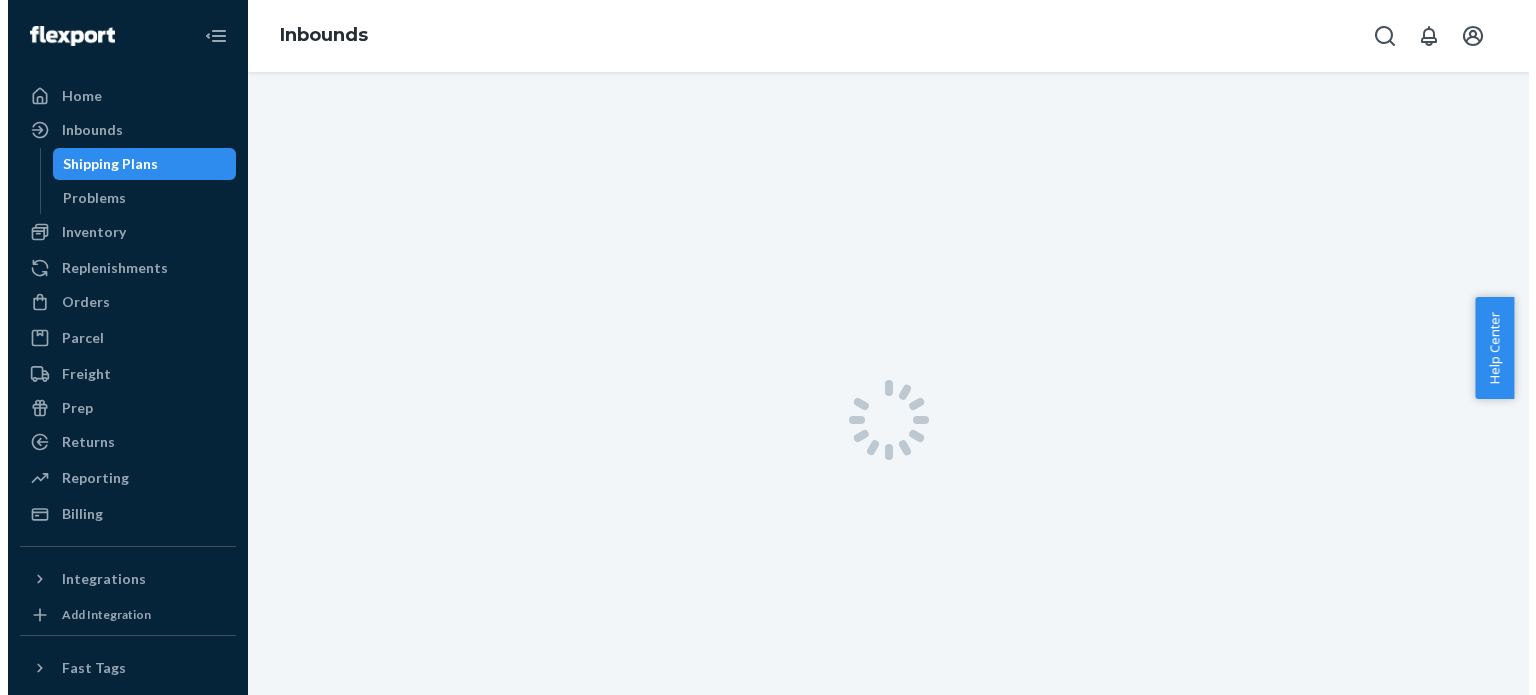 scroll, scrollTop: 0, scrollLeft: 0, axis: both 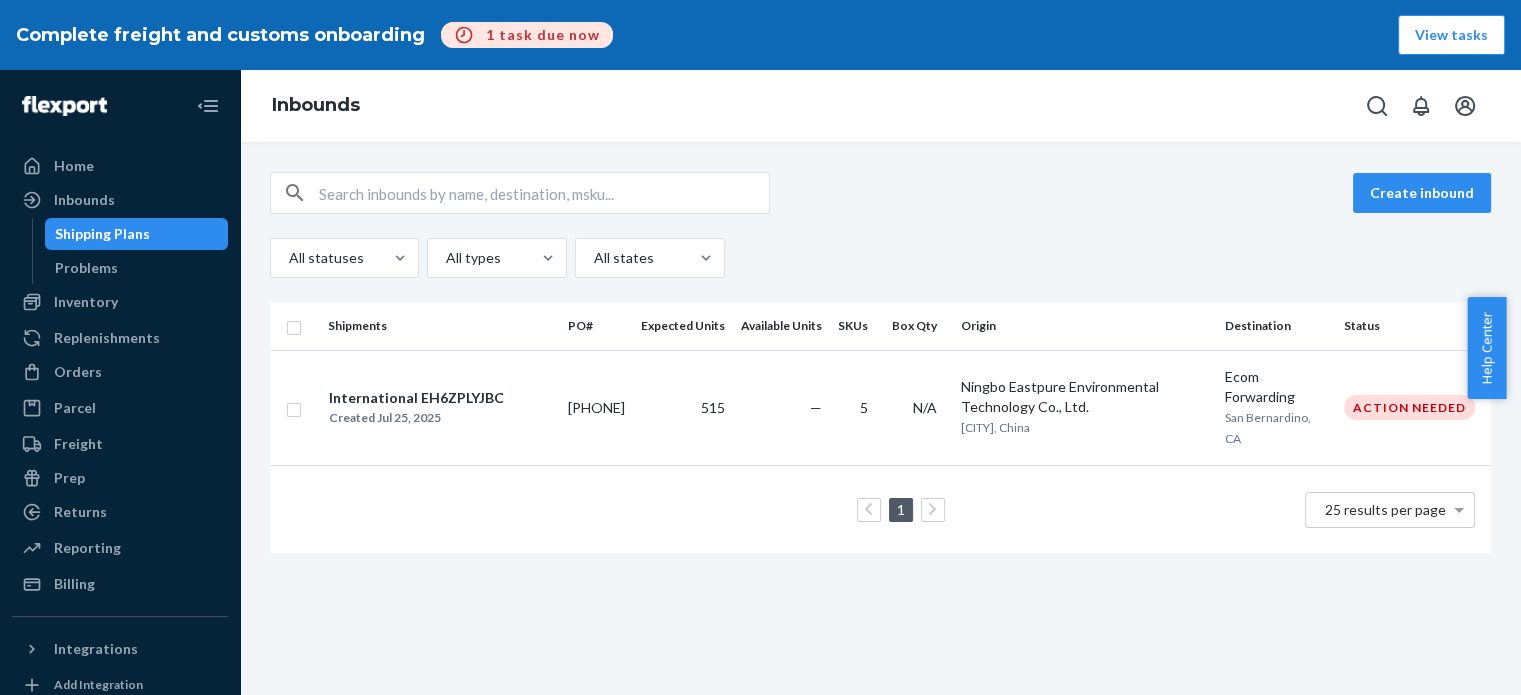 click on "1 25 results per page" at bounding box center [880, 510] 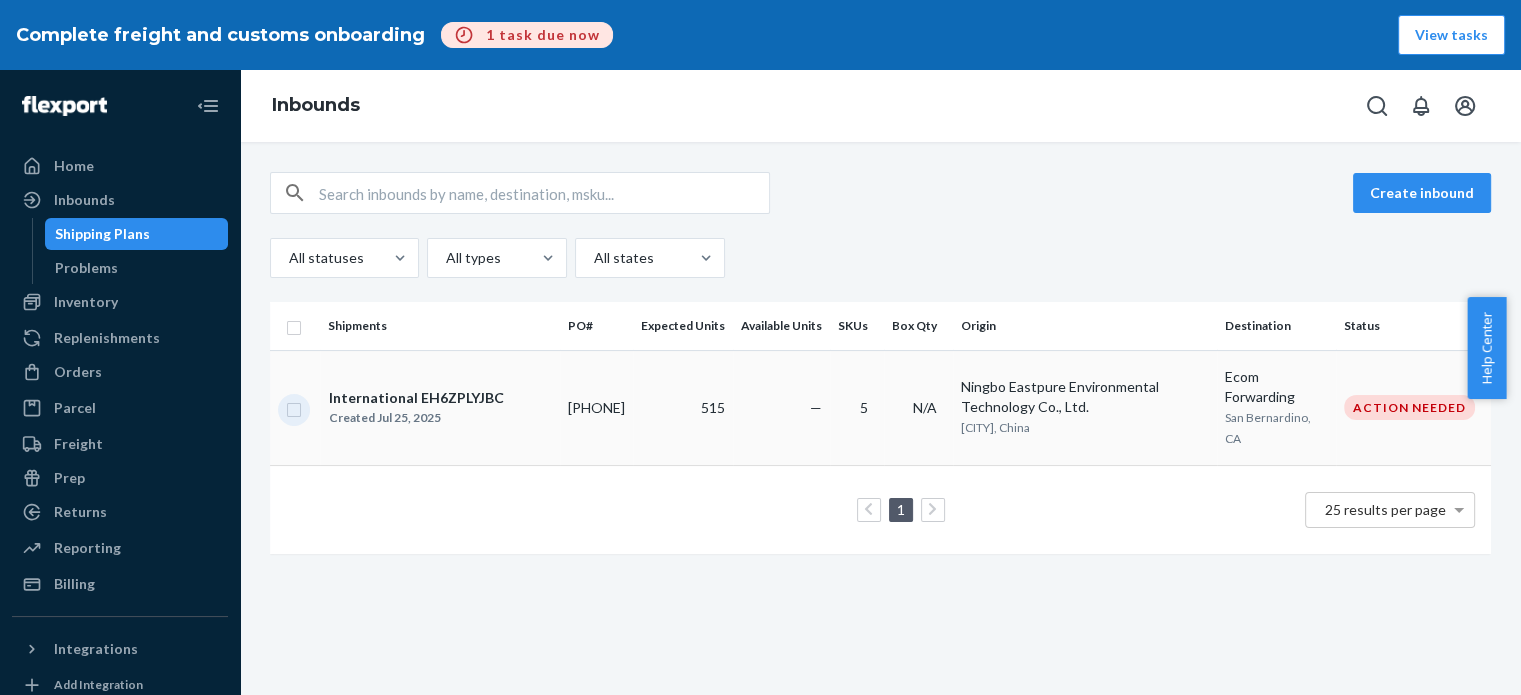 click at bounding box center [294, 407] 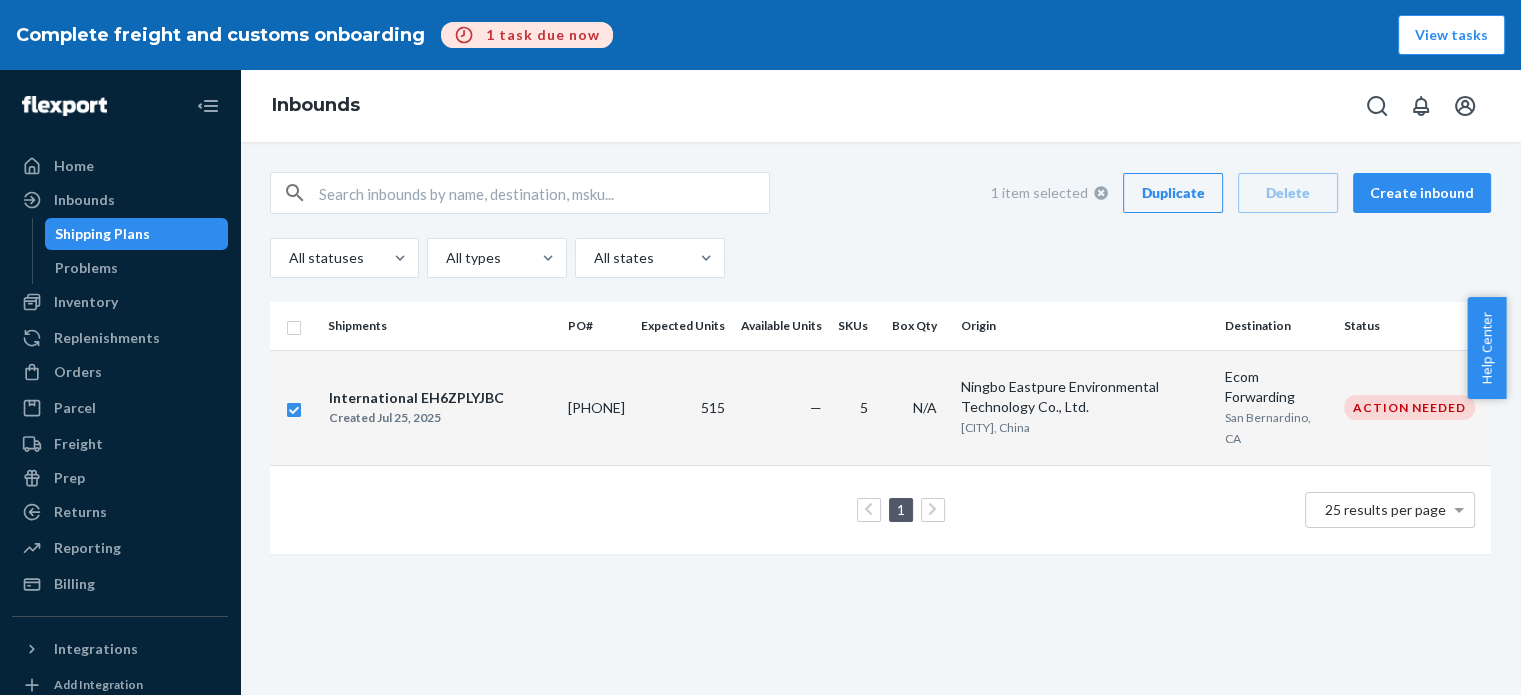 click at bounding box center [294, 407] 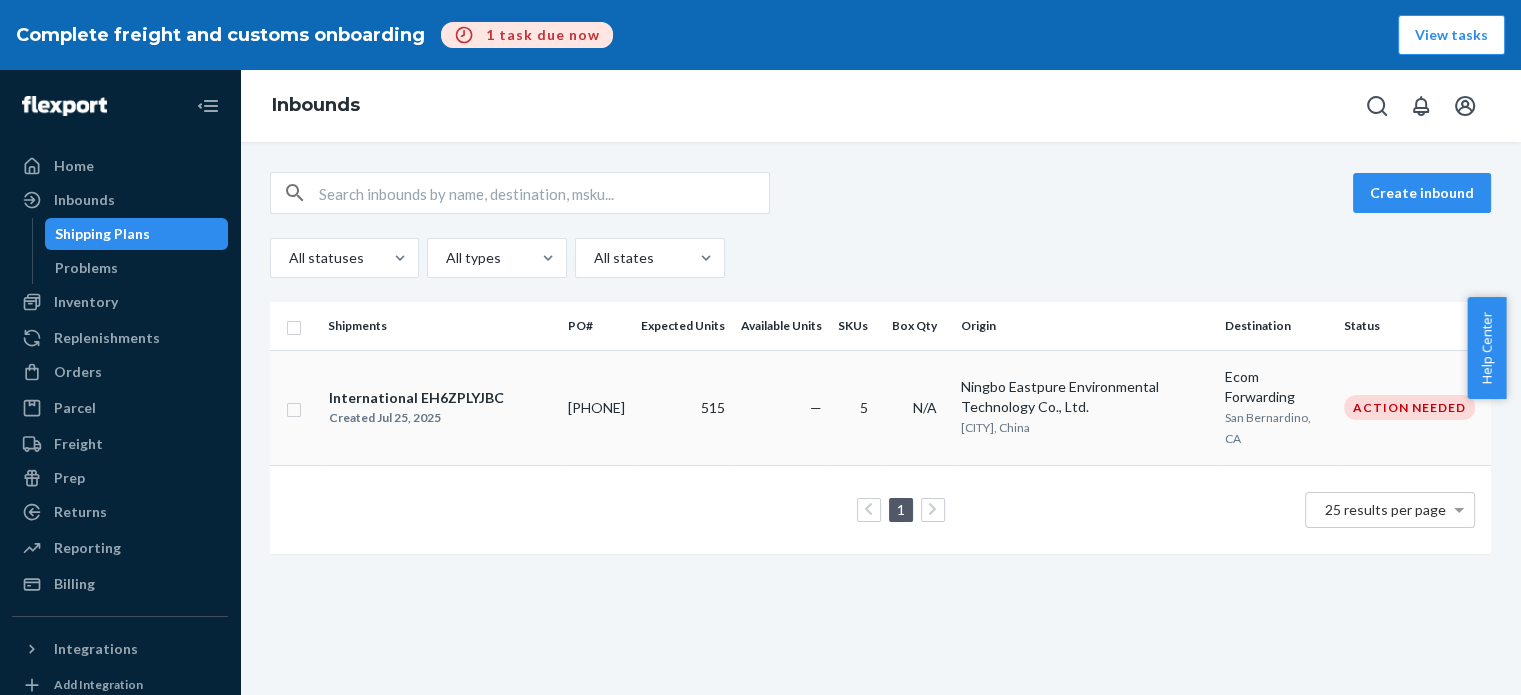 click on "[PHONE]" at bounding box center (596, 407) 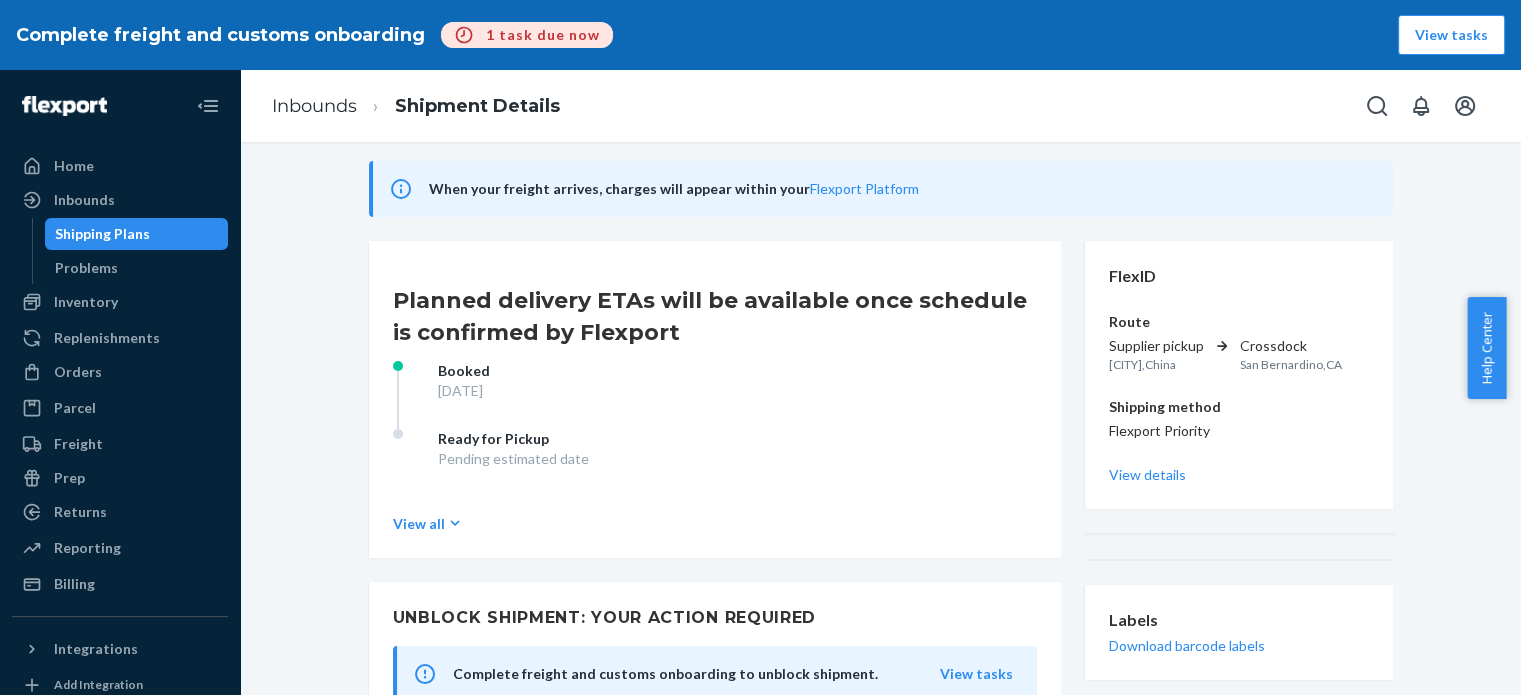 scroll, scrollTop: 0, scrollLeft: 0, axis: both 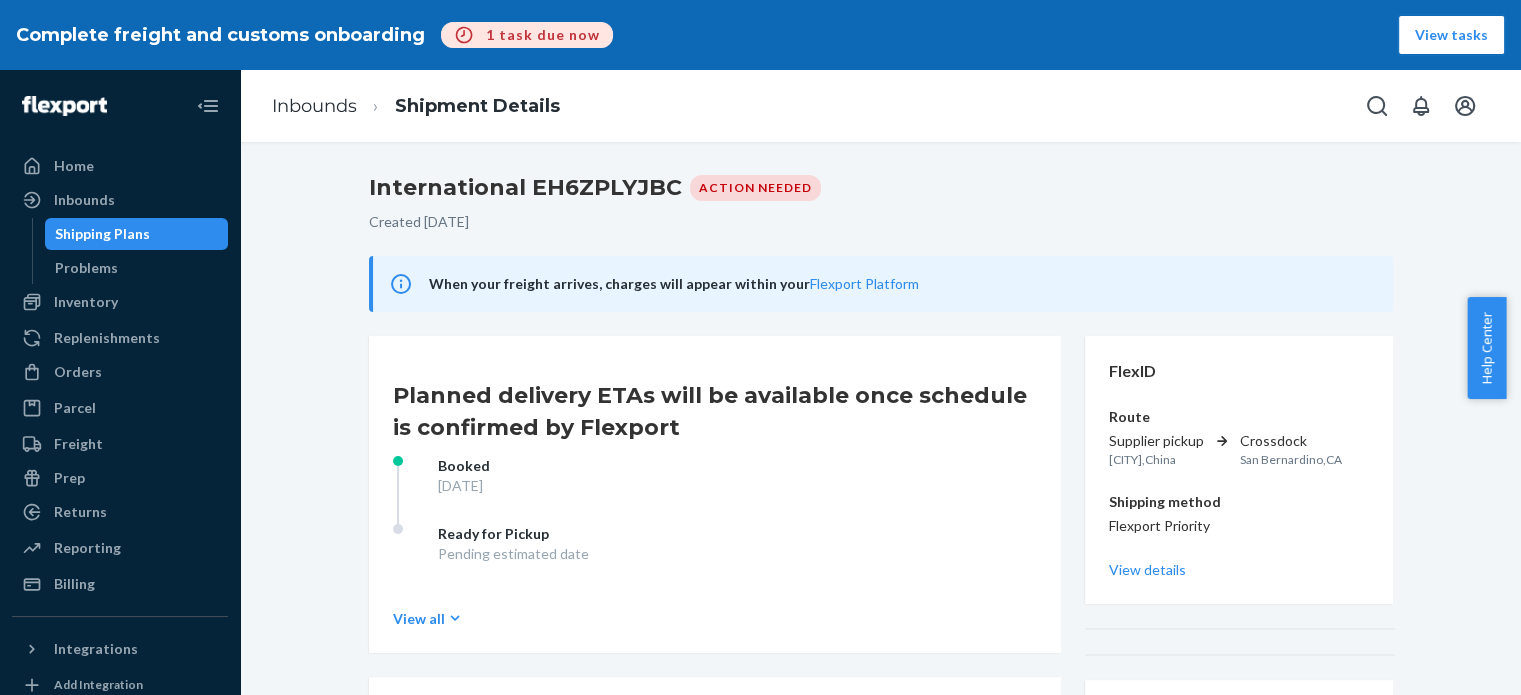 click on "View tasks" at bounding box center (1451, 35) 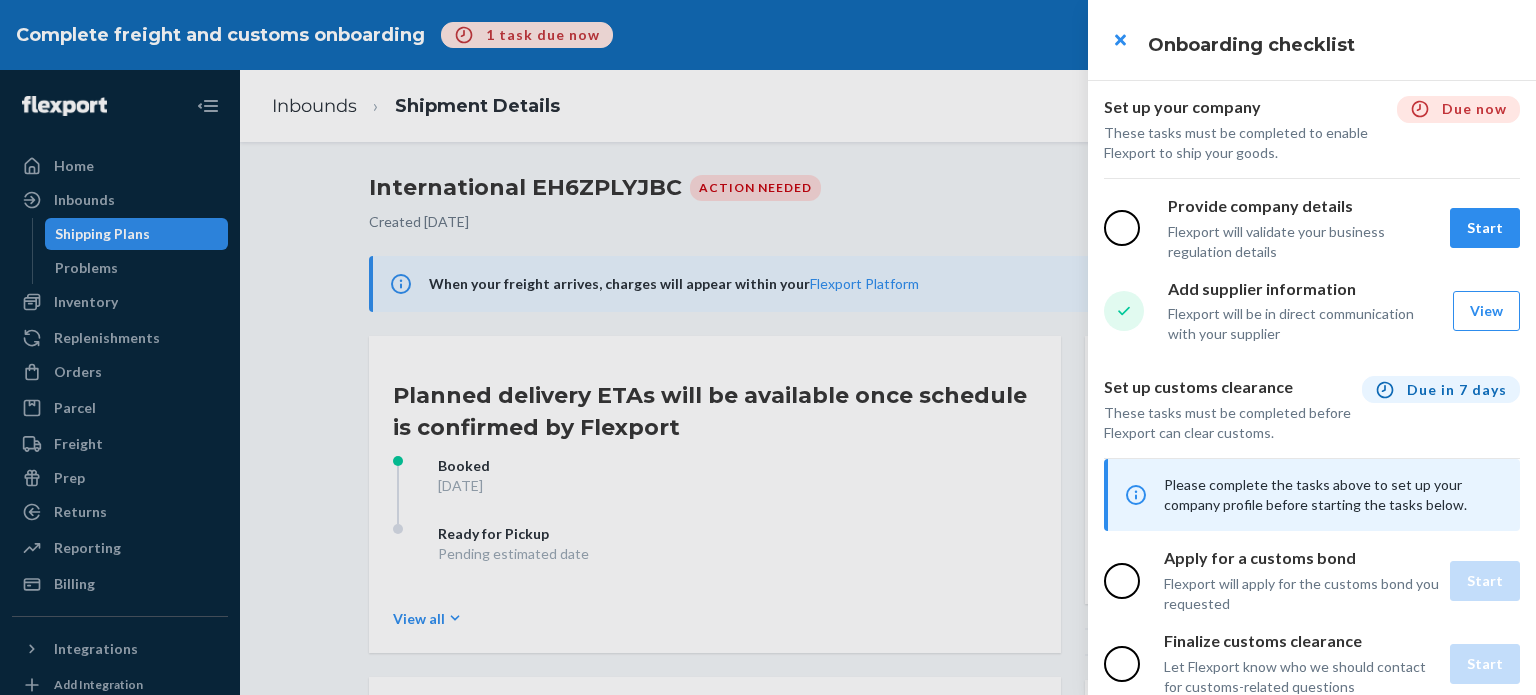 click on "Flexport will be in direct communication with your supplier" at bounding box center (1305, 324) 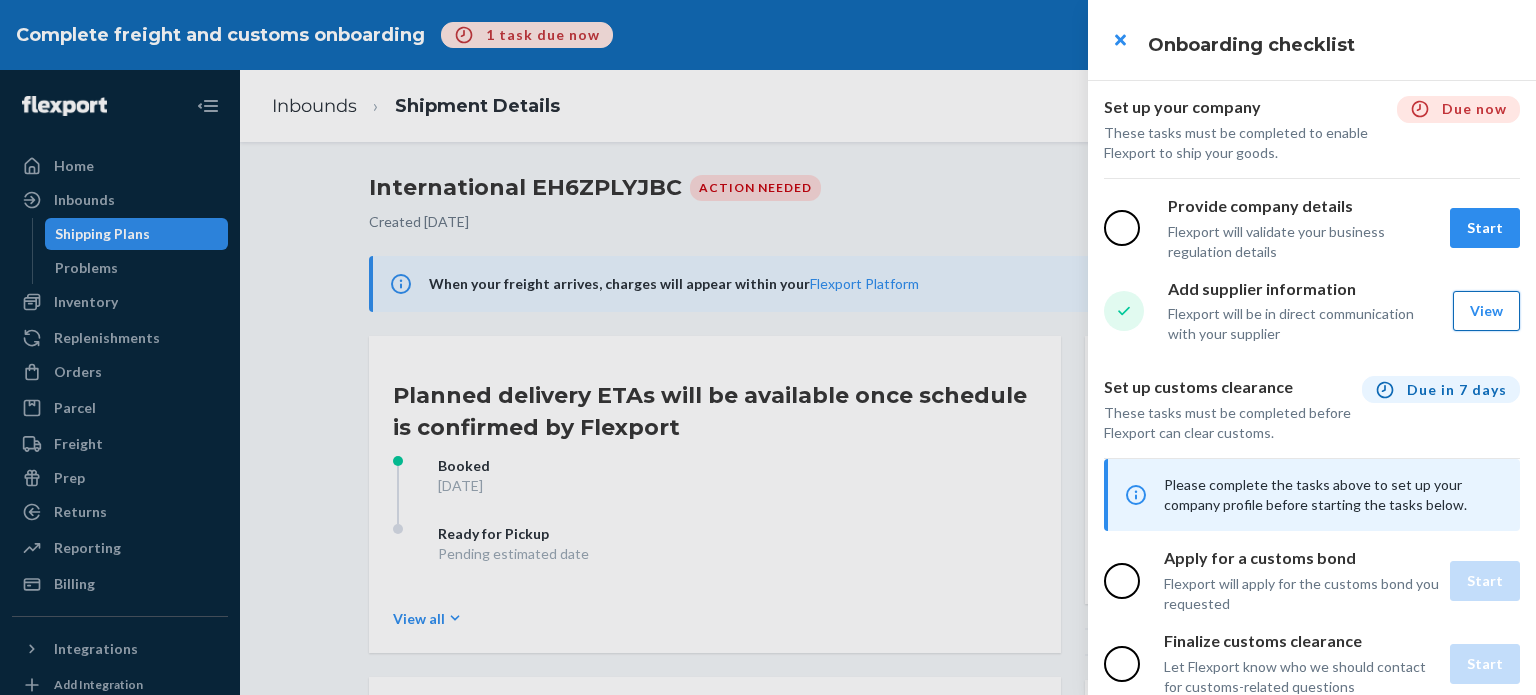 click on "View" at bounding box center (1486, 311) 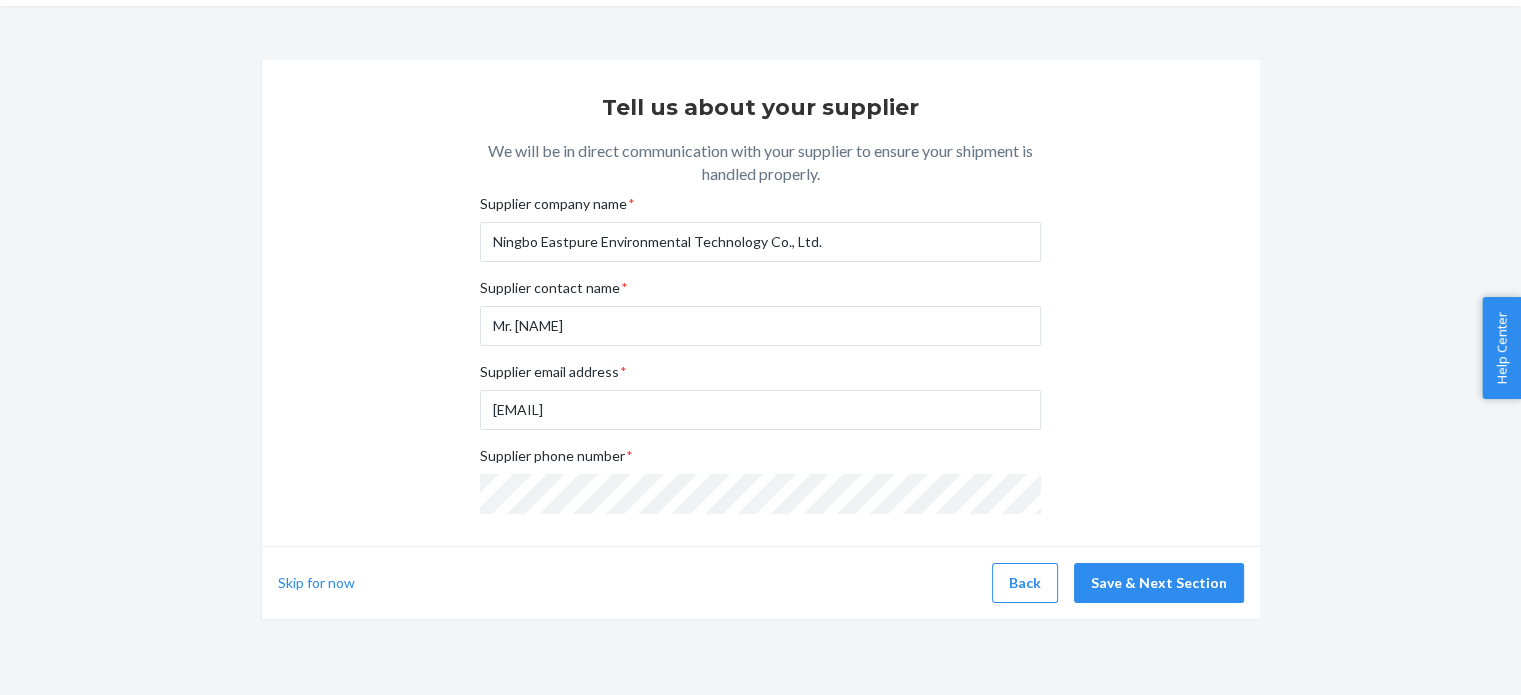 scroll, scrollTop: 66, scrollLeft: 0, axis: vertical 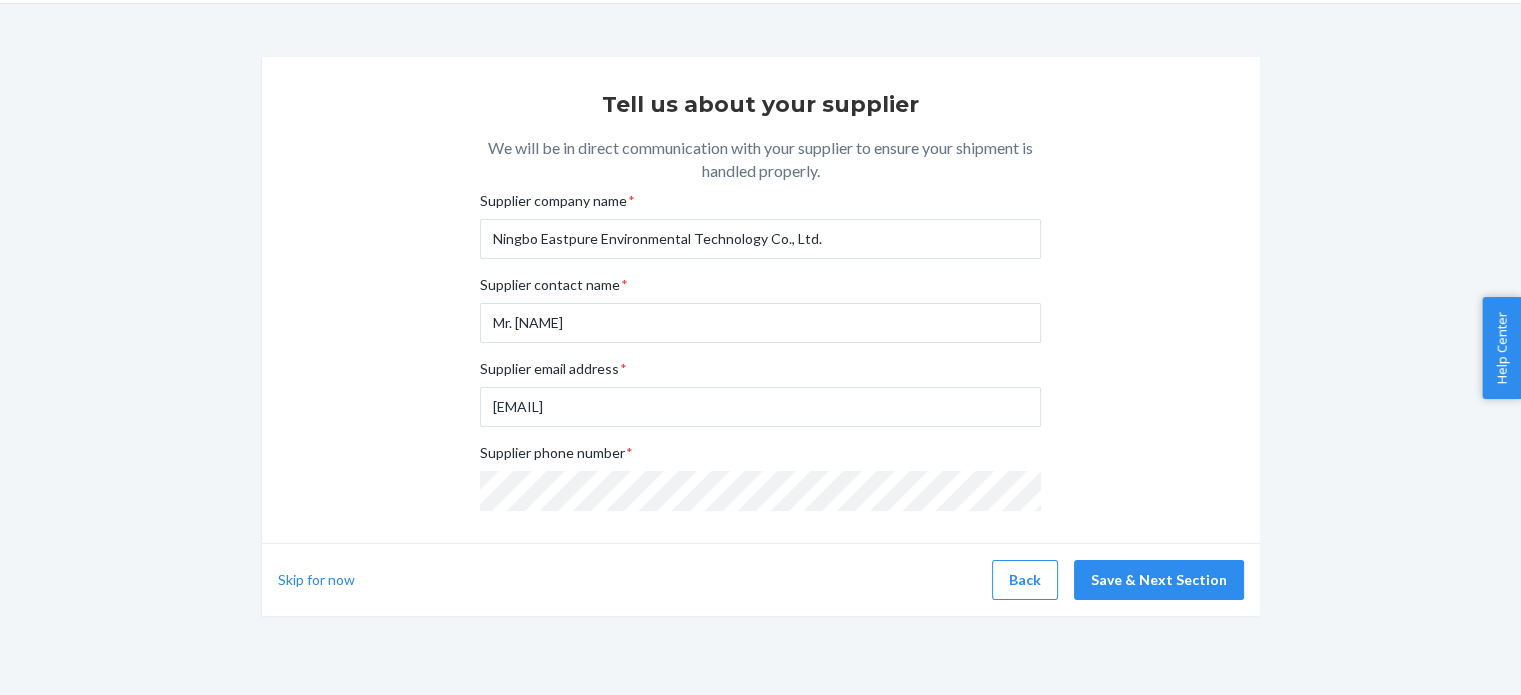 click on "Supplier company name  * Ningbo Eastpure Environmental Technology Co., Ltd. Supplier contact name  * Mr. [NAME] Supplier email address  * [EMAIL] Supplier phone number  *" at bounding box center [761, 300] 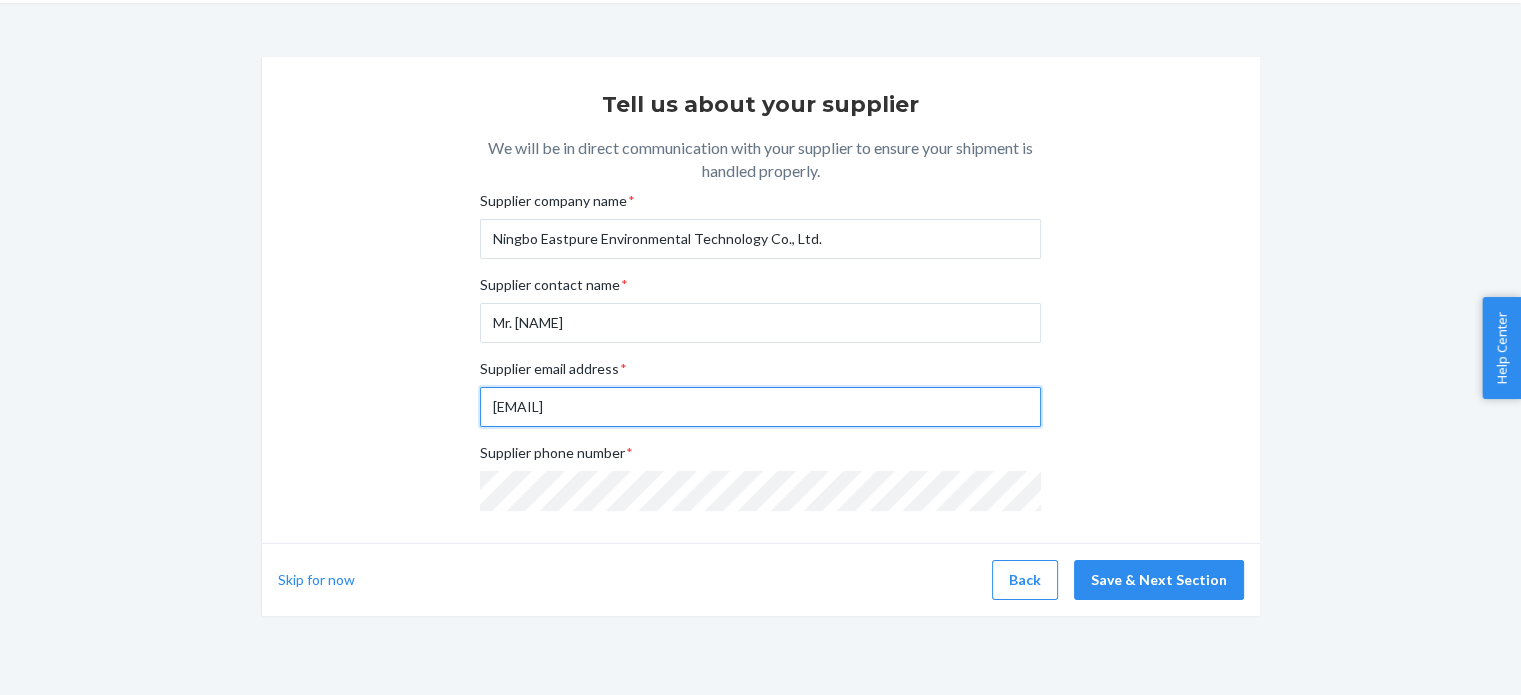 click on "[EMAIL]" at bounding box center [760, 407] 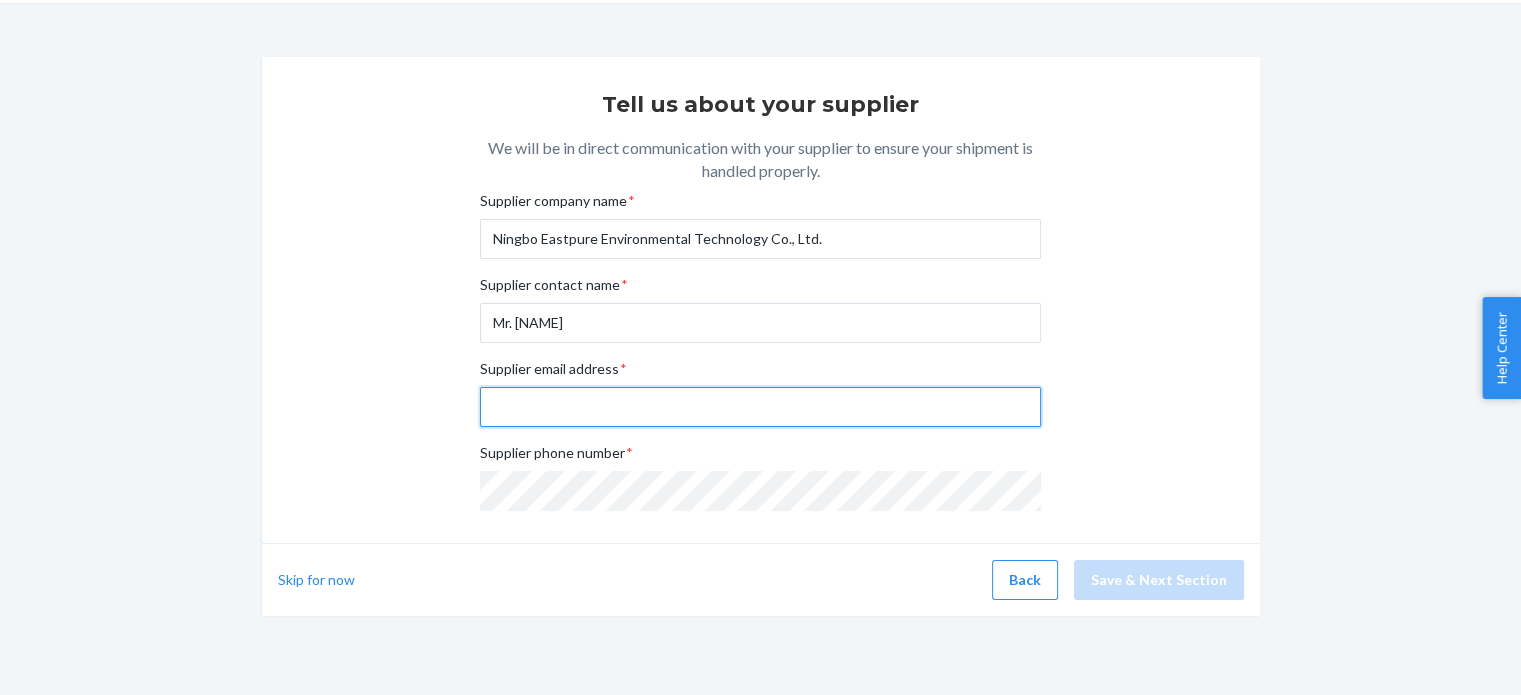 type 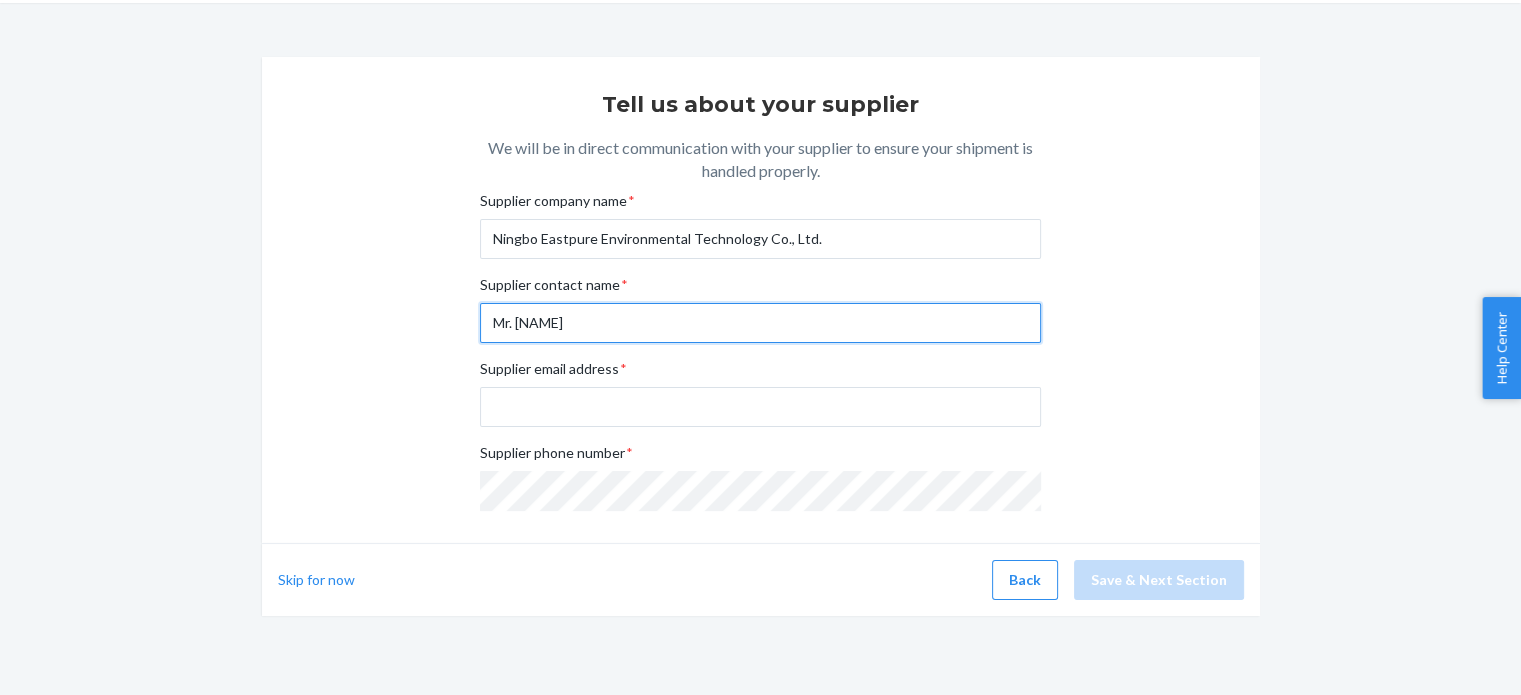 drag, startPoint x: 586, startPoint y: 327, endPoint x: 419, endPoint y: 323, distance: 167.0479 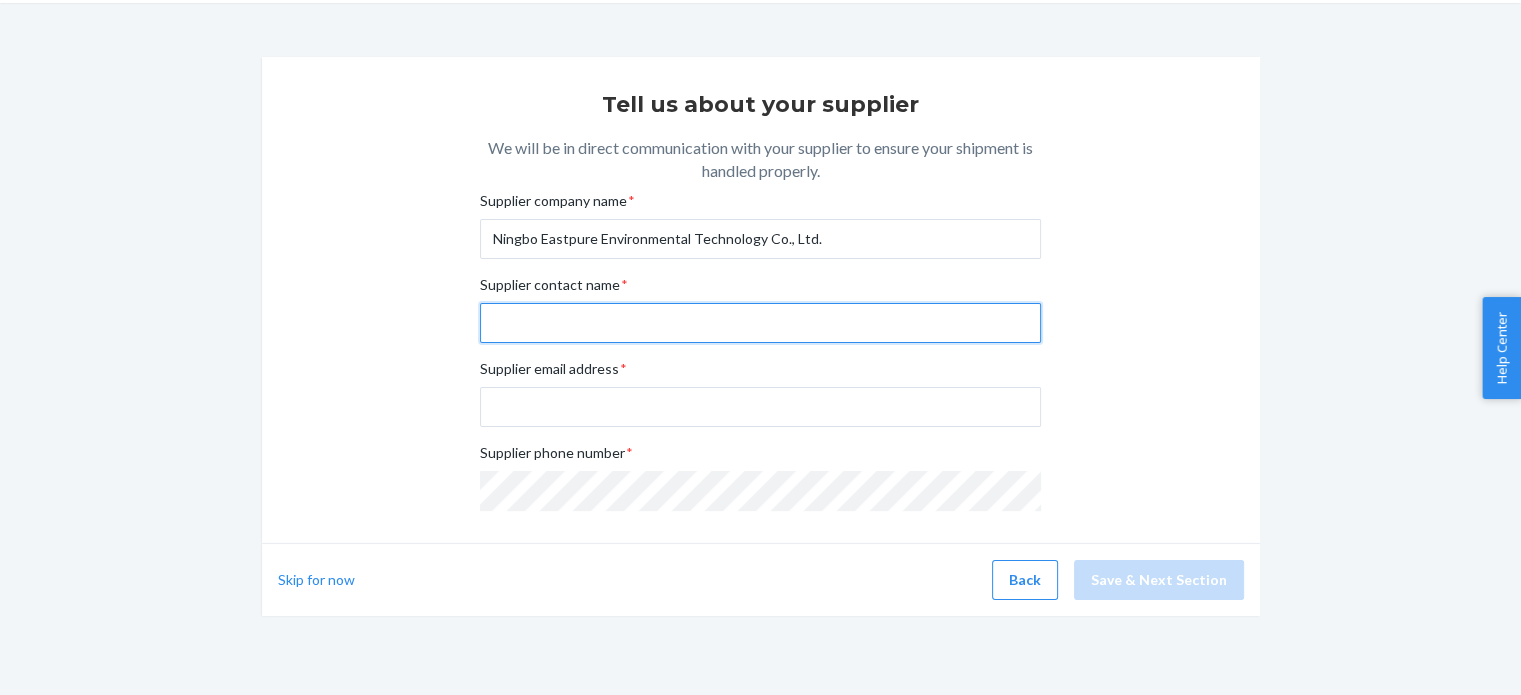 type 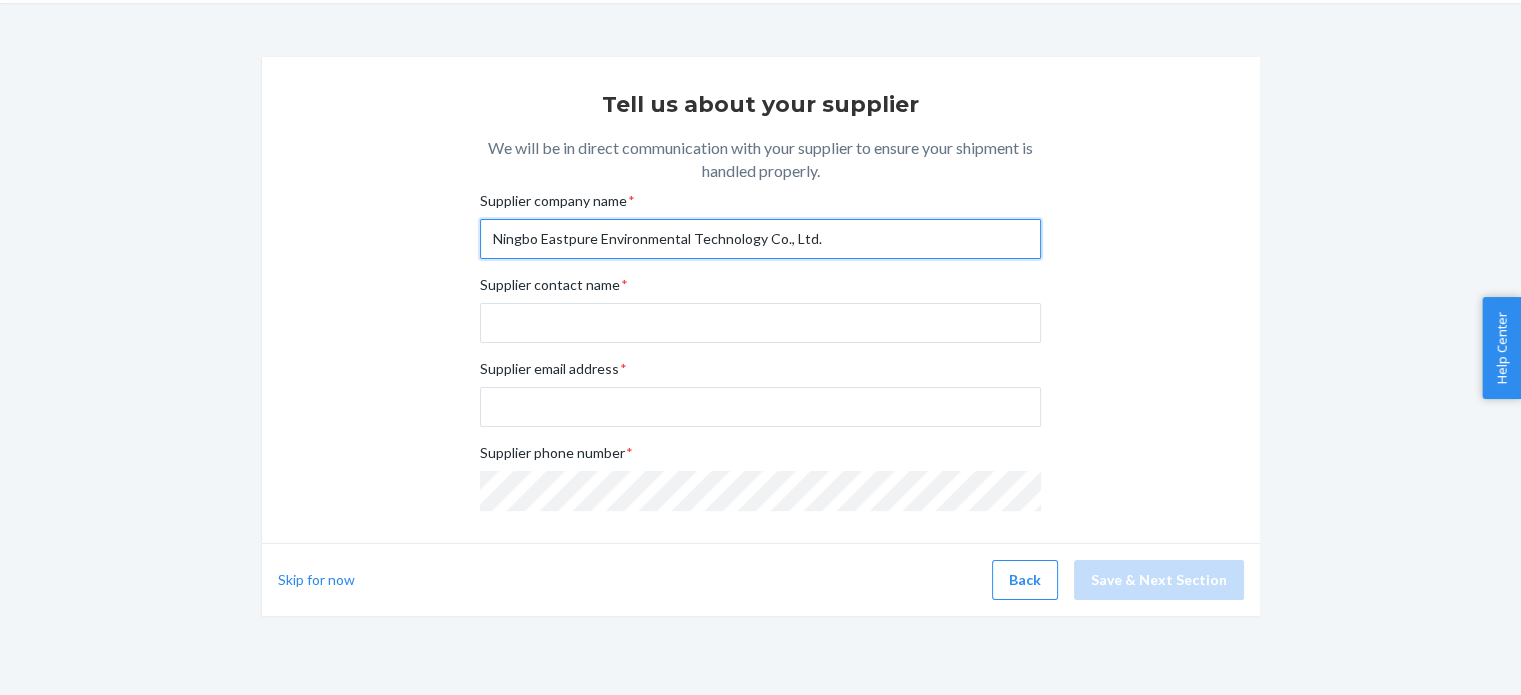 drag, startPoint x: 848, startPoint y: 236, endPoint x: 364, endPoint y: 232, distance: 484.01654 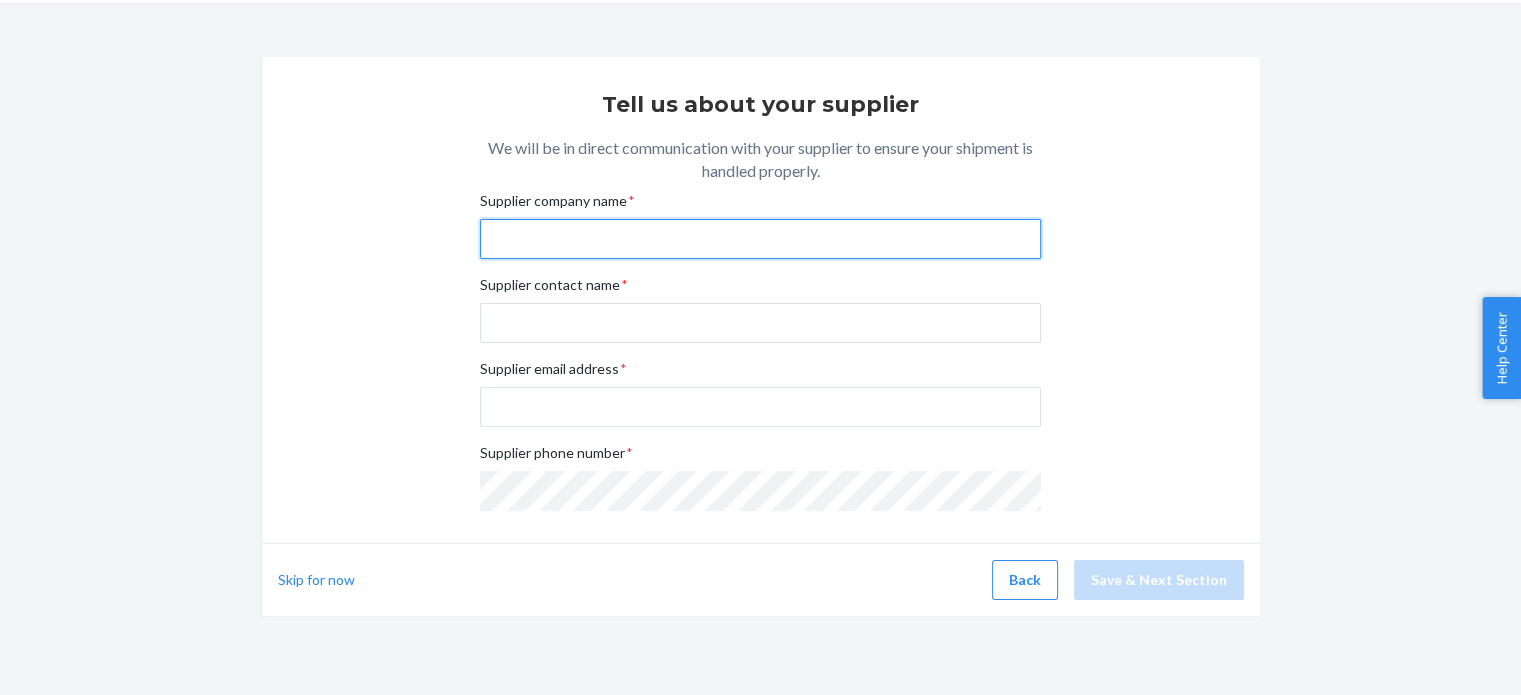 type 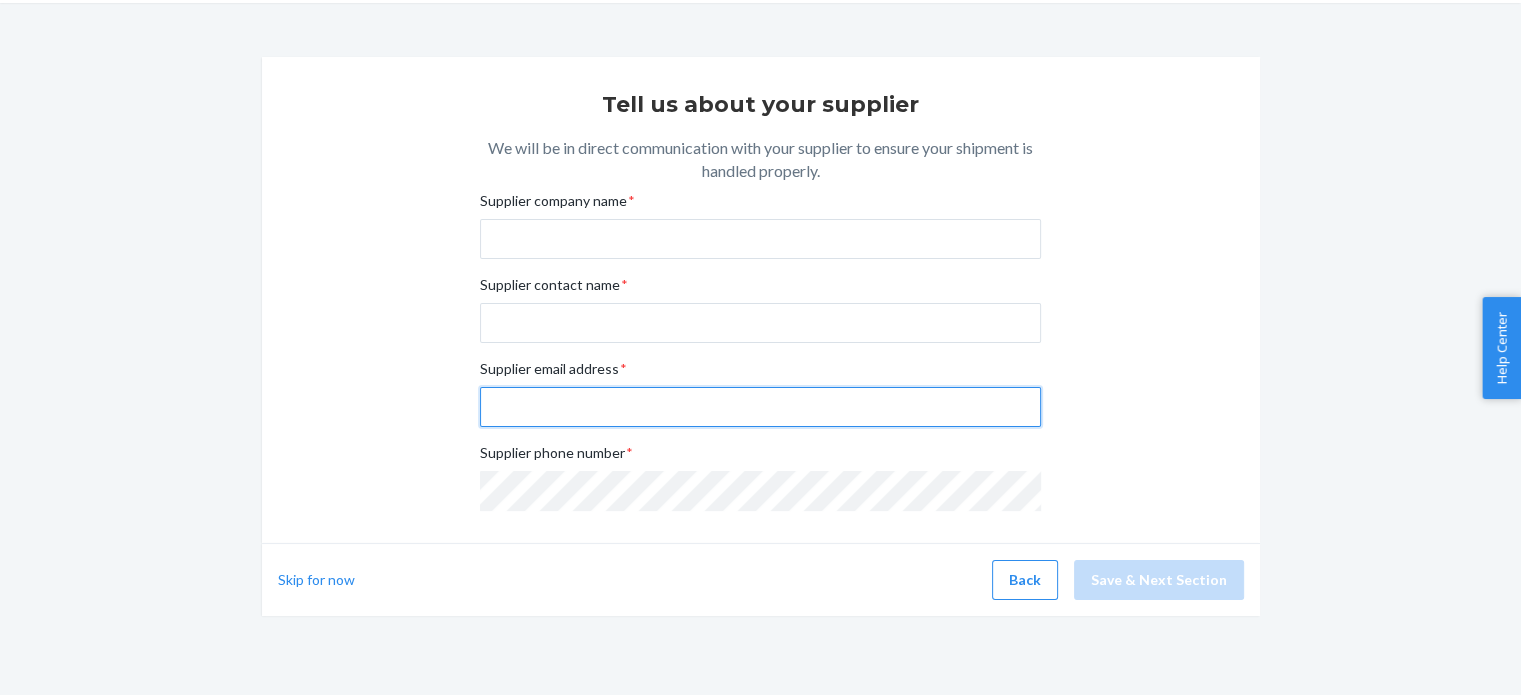 click on "Supplier email address  *" at bounding box center [760, 407] 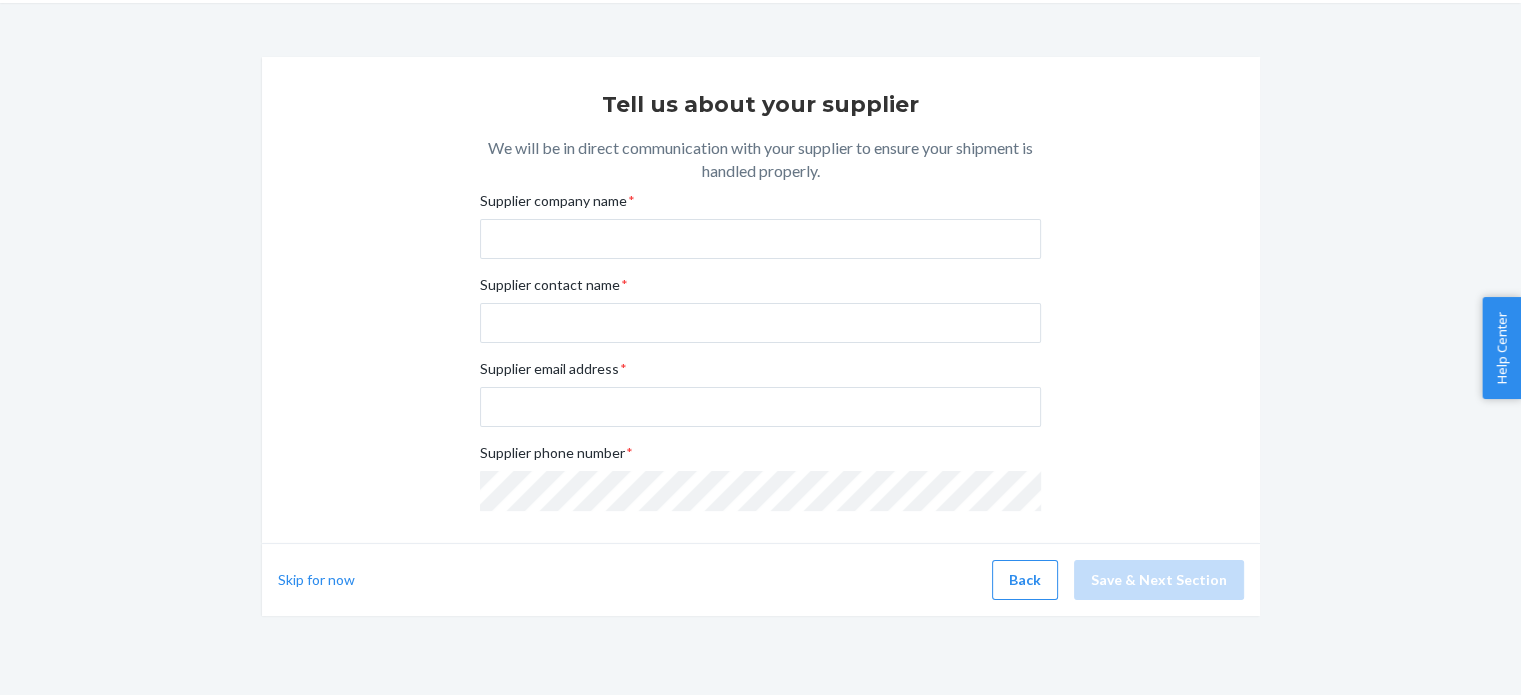 click on "Supplier email address  *" at bounding box center (760, 373) 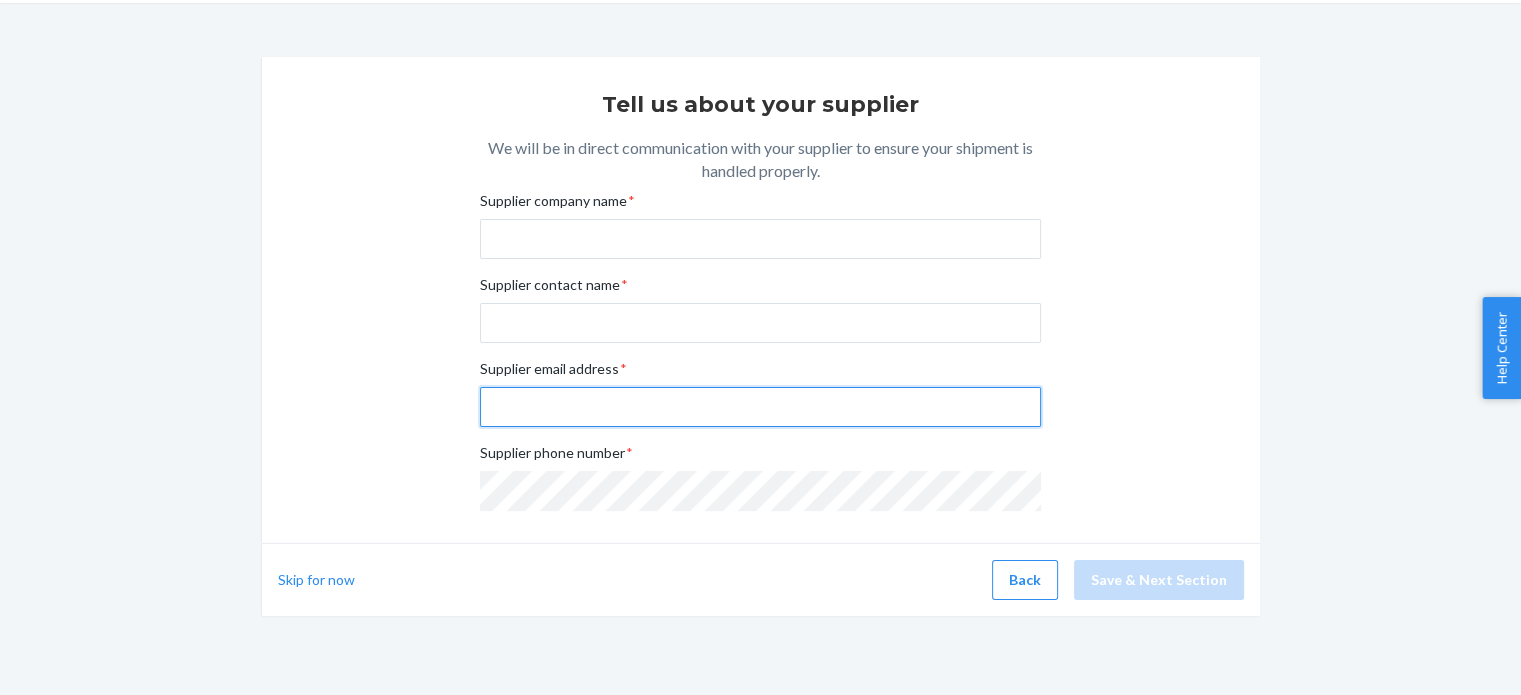click on "Supplier email address  *" at bounding box center (760, 407) 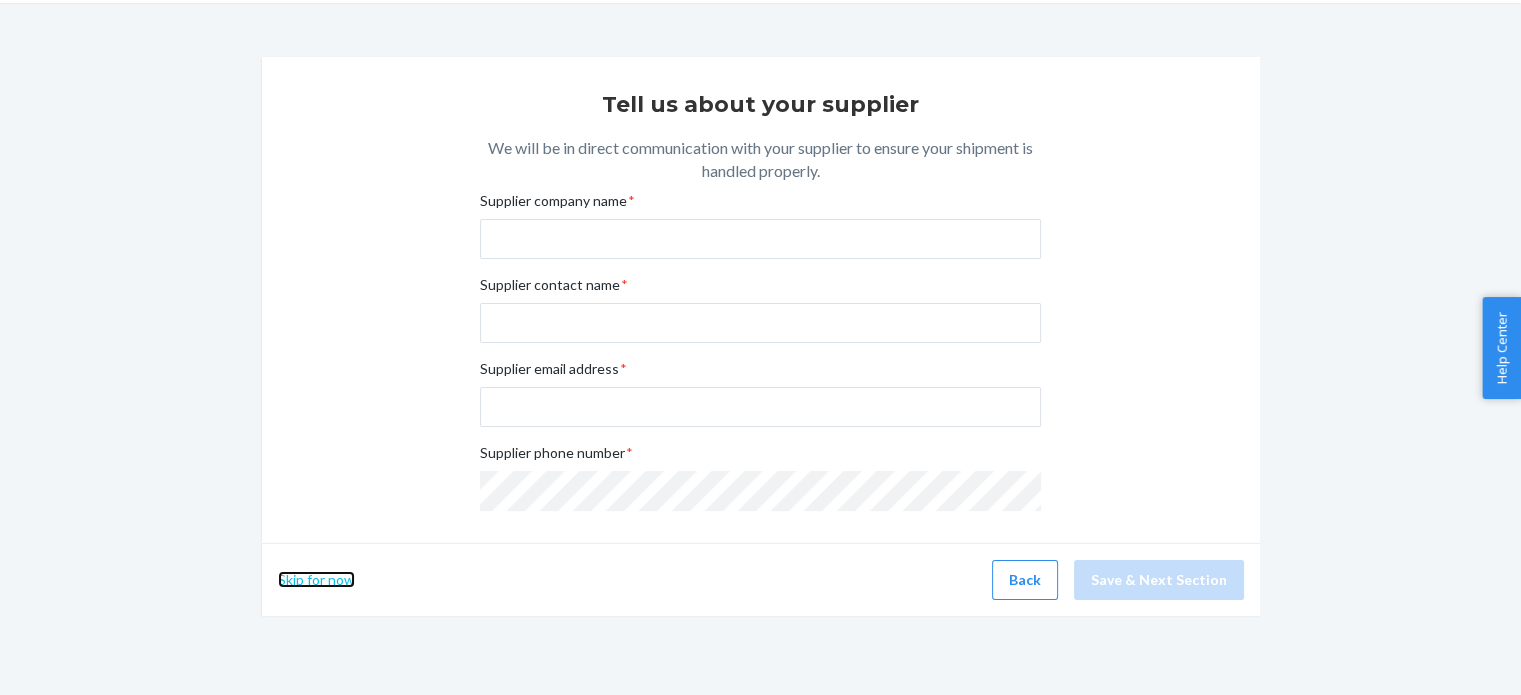 click on "Skip for now" at bounding box center [316, 579] 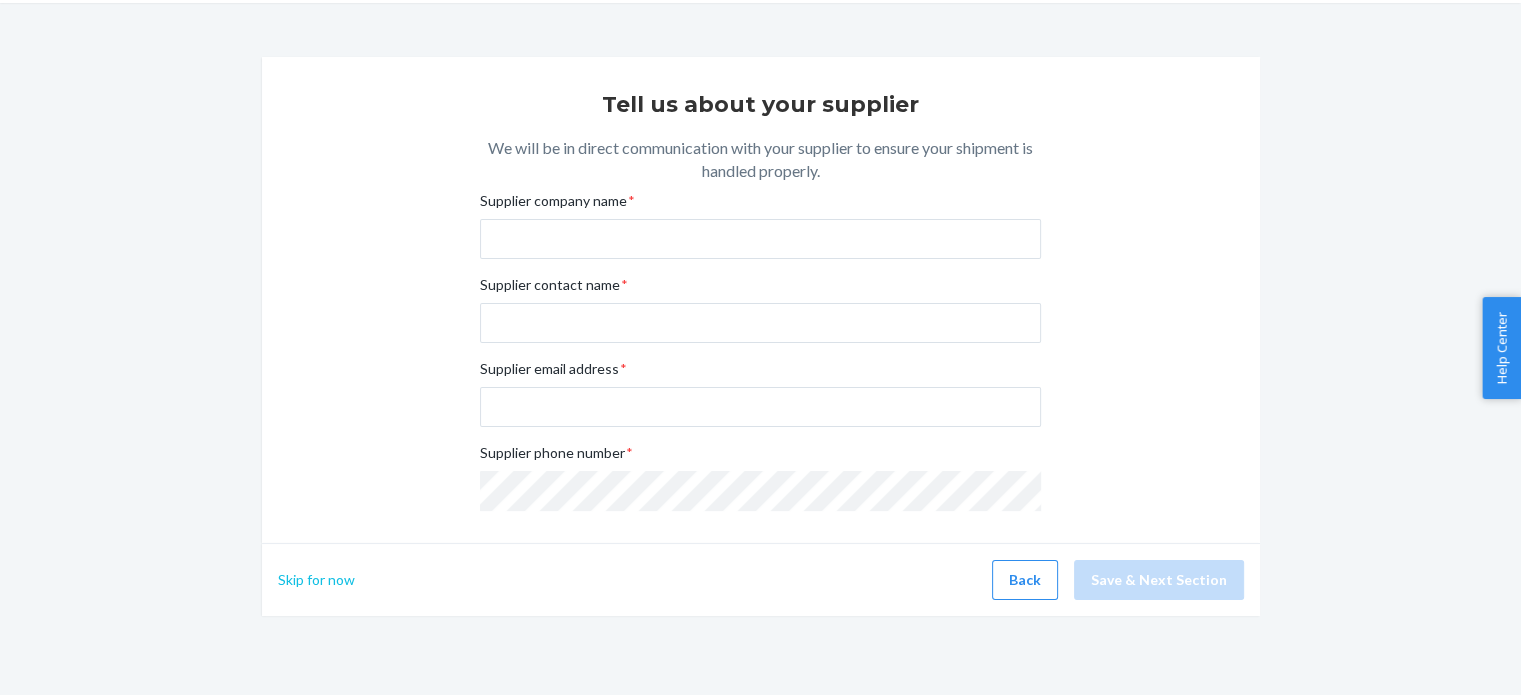 scroll, scrollTop: 0, scrollLeft: 0, axis: both 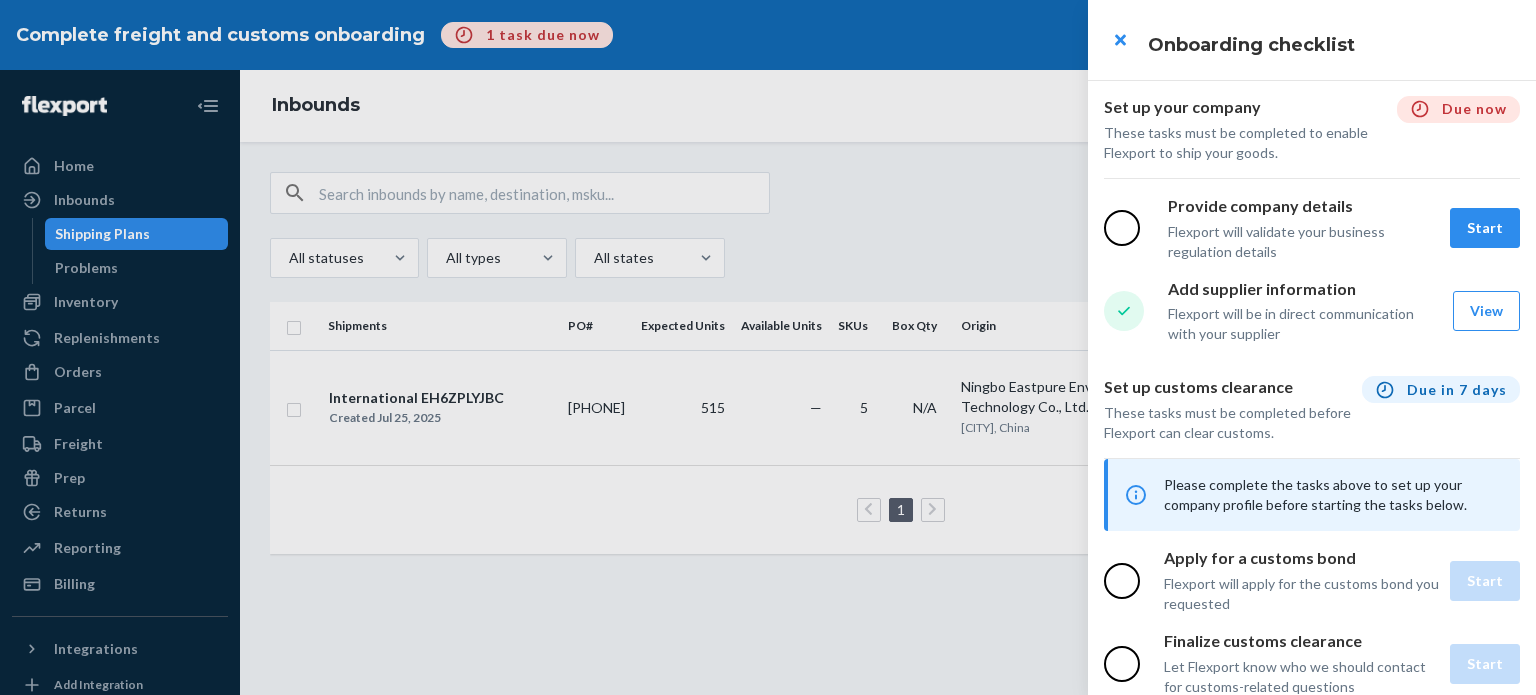 click at bounding box center [768, 347] 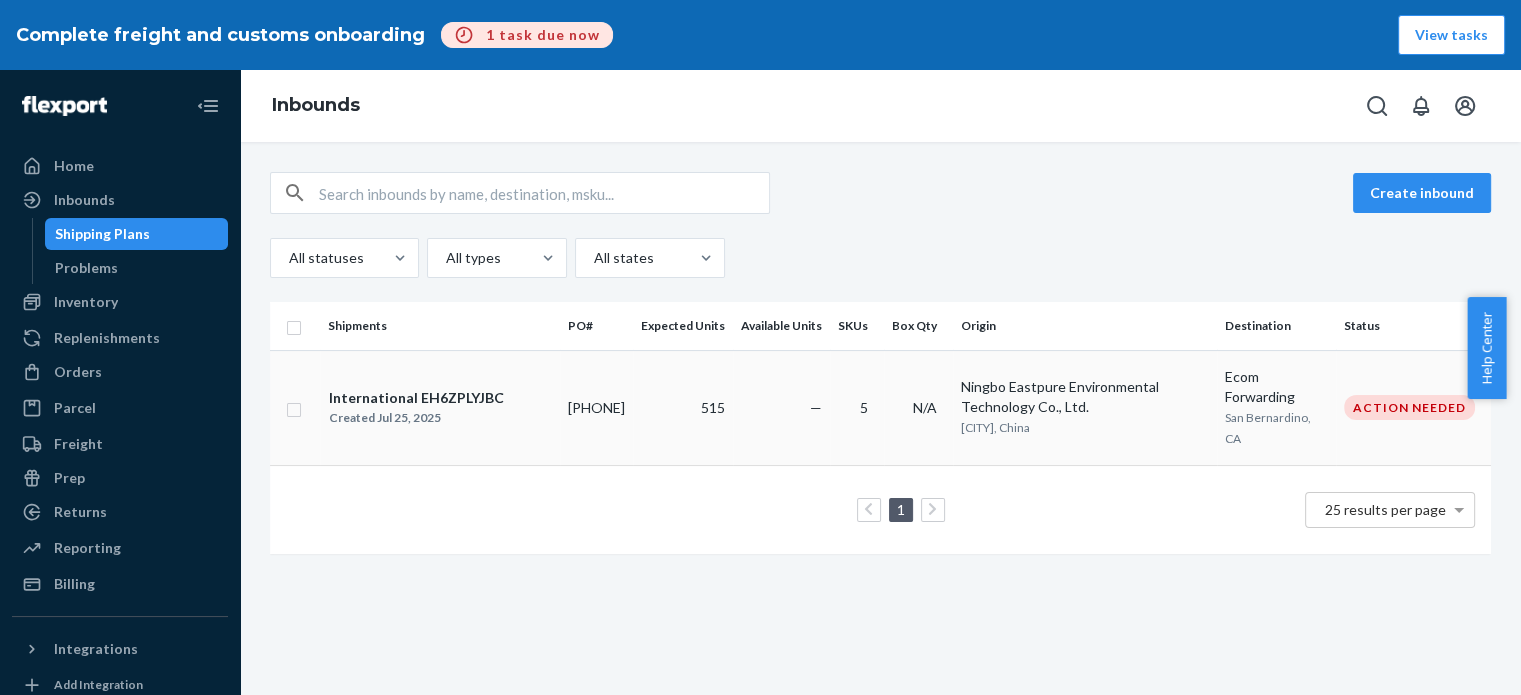 click at bounding box center (295, 407) 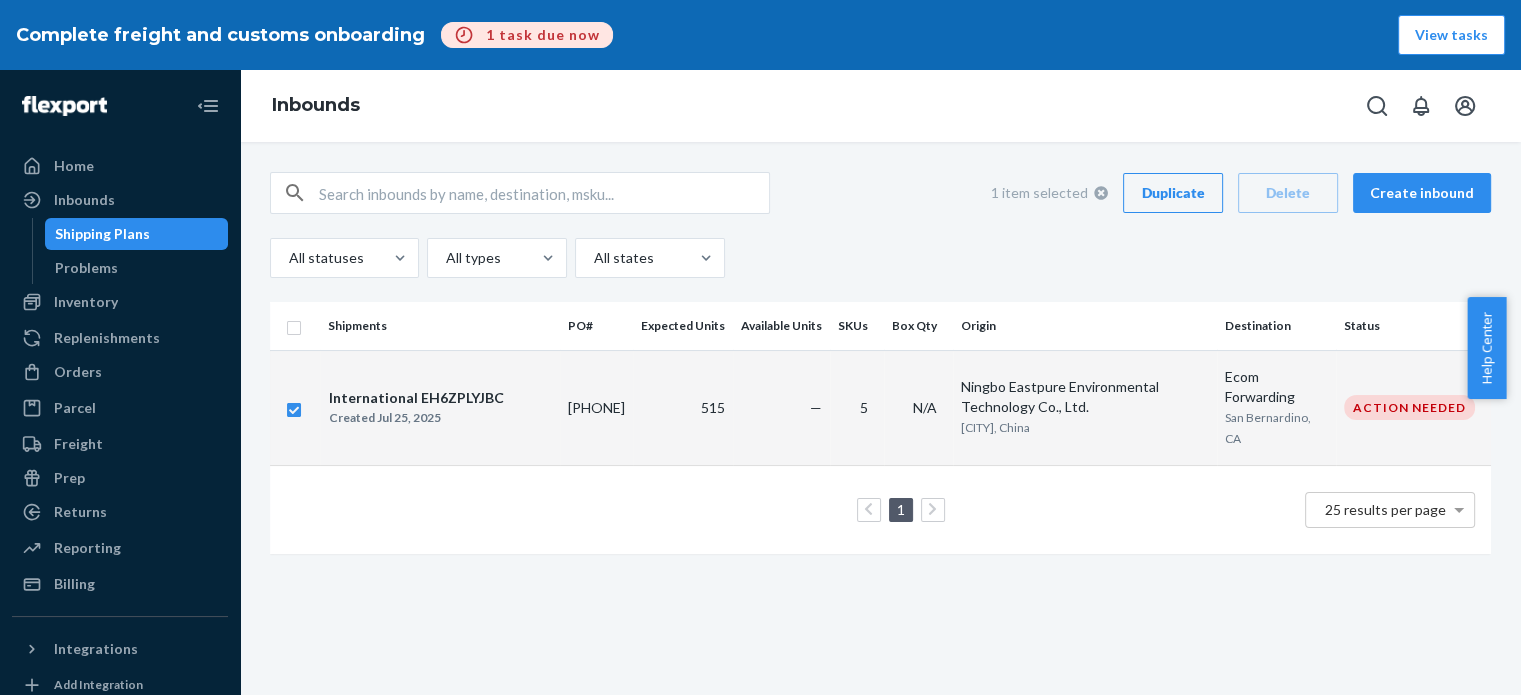 click on "1   item   selected Duplicate Delete Create inbound" at bounding box center (880, 193) 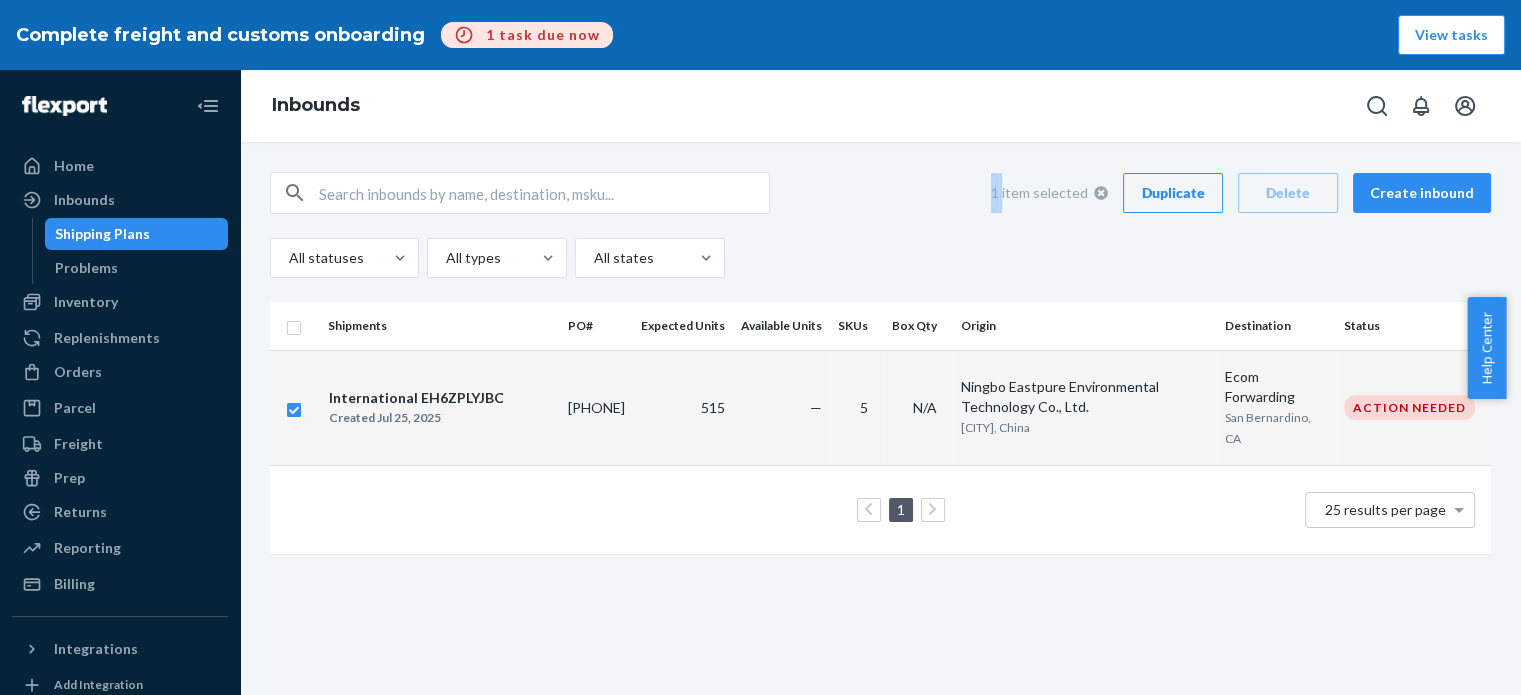 click on "1   item   selected Duplicate Delete Create inbound" at bounding box center (880, 193) 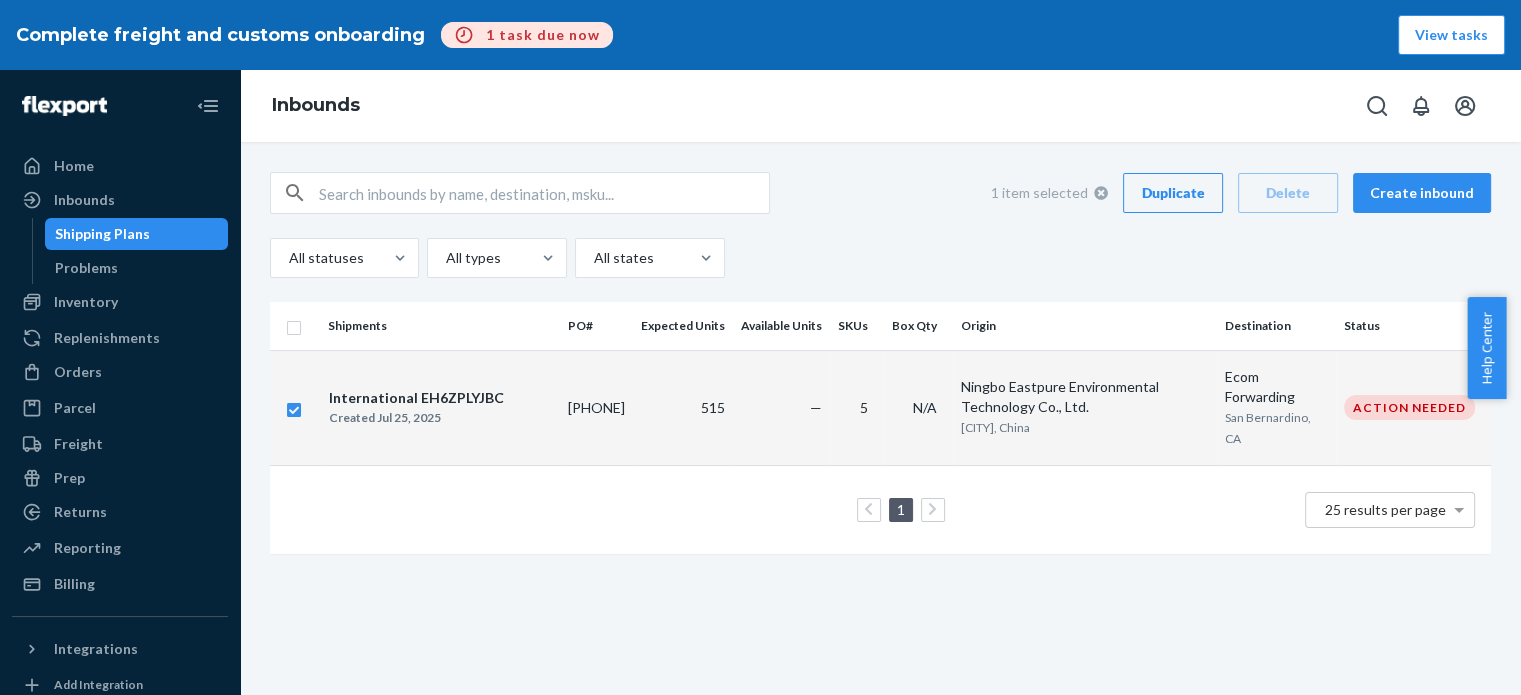 click on "1   item   selected" at bounding box center (1049, 193) 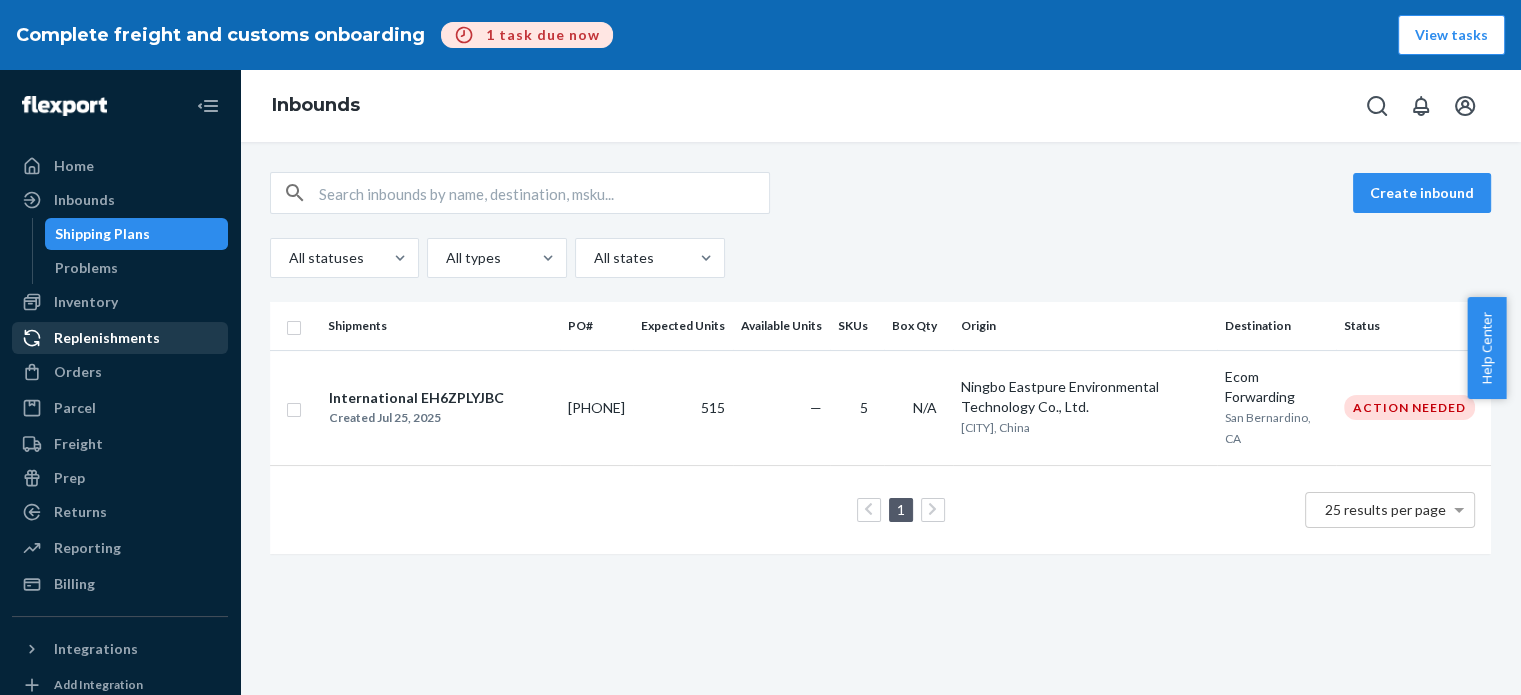 click on "Replenishments" at bounding box center (107, 338) 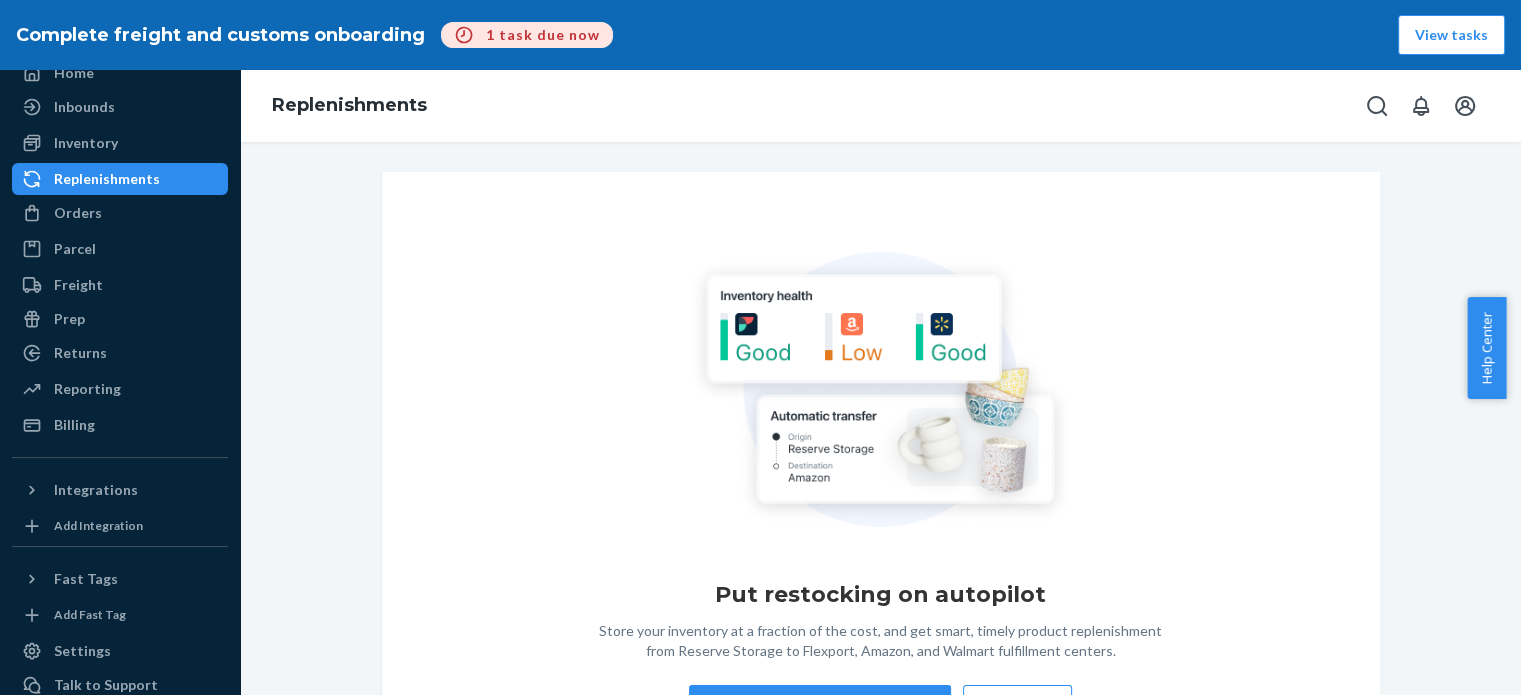 scroll, scrollTop: 100, scrollLeft: 0, axis: vertical 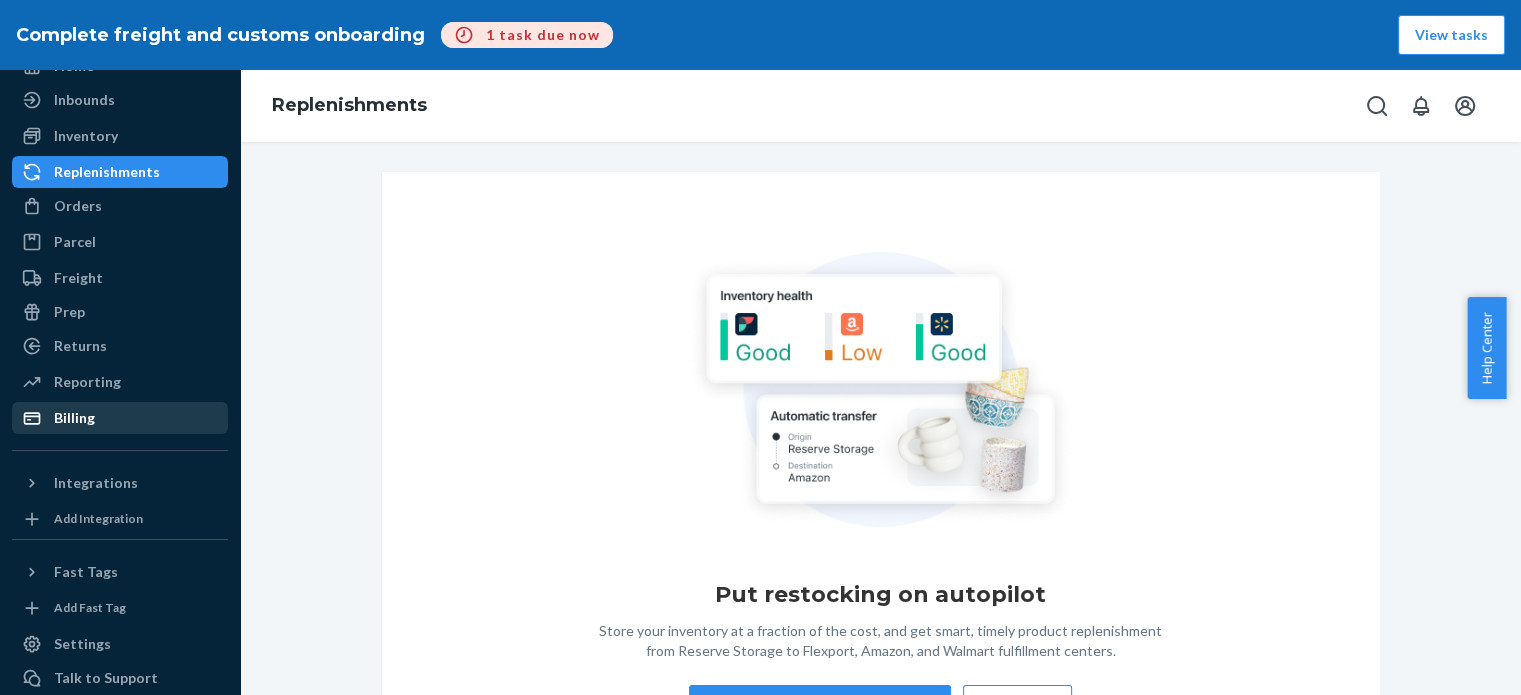 click on "Billing" at bounding box center [120, 418] 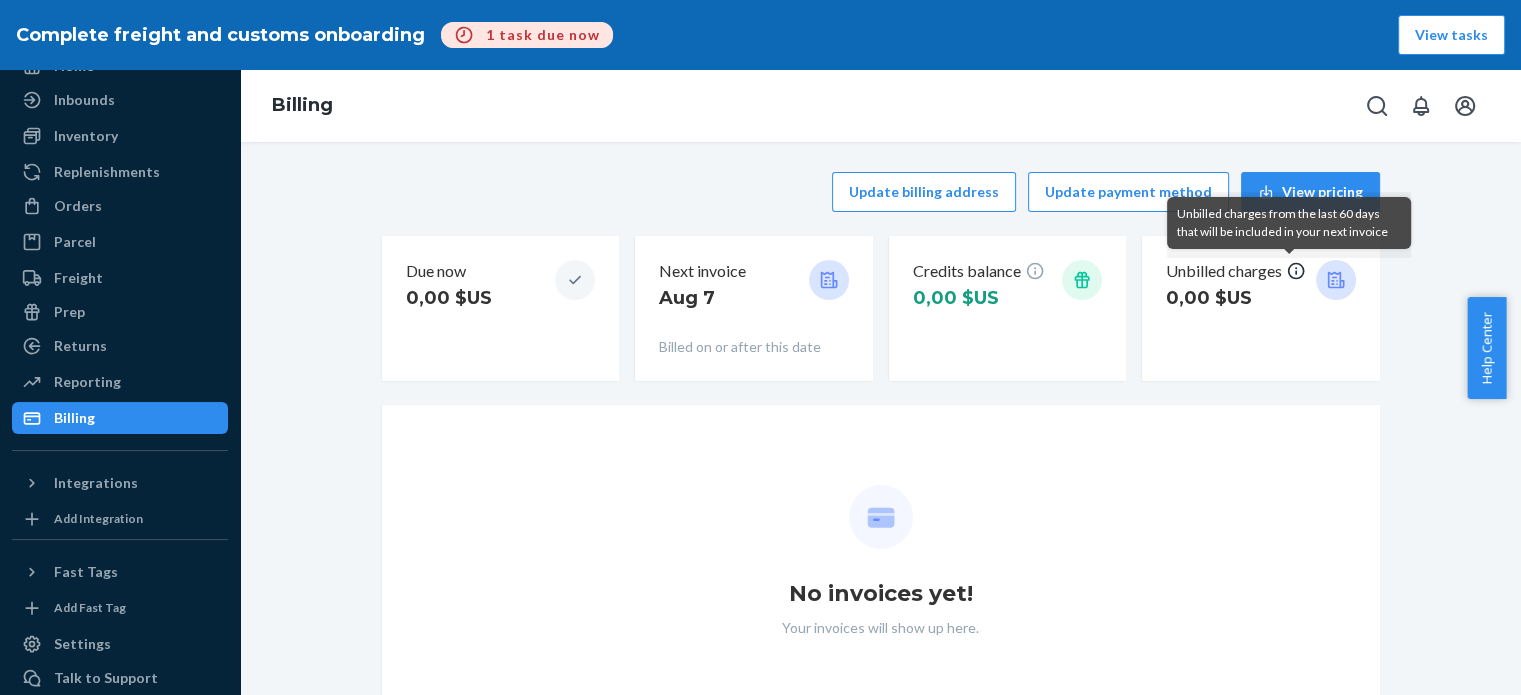 click 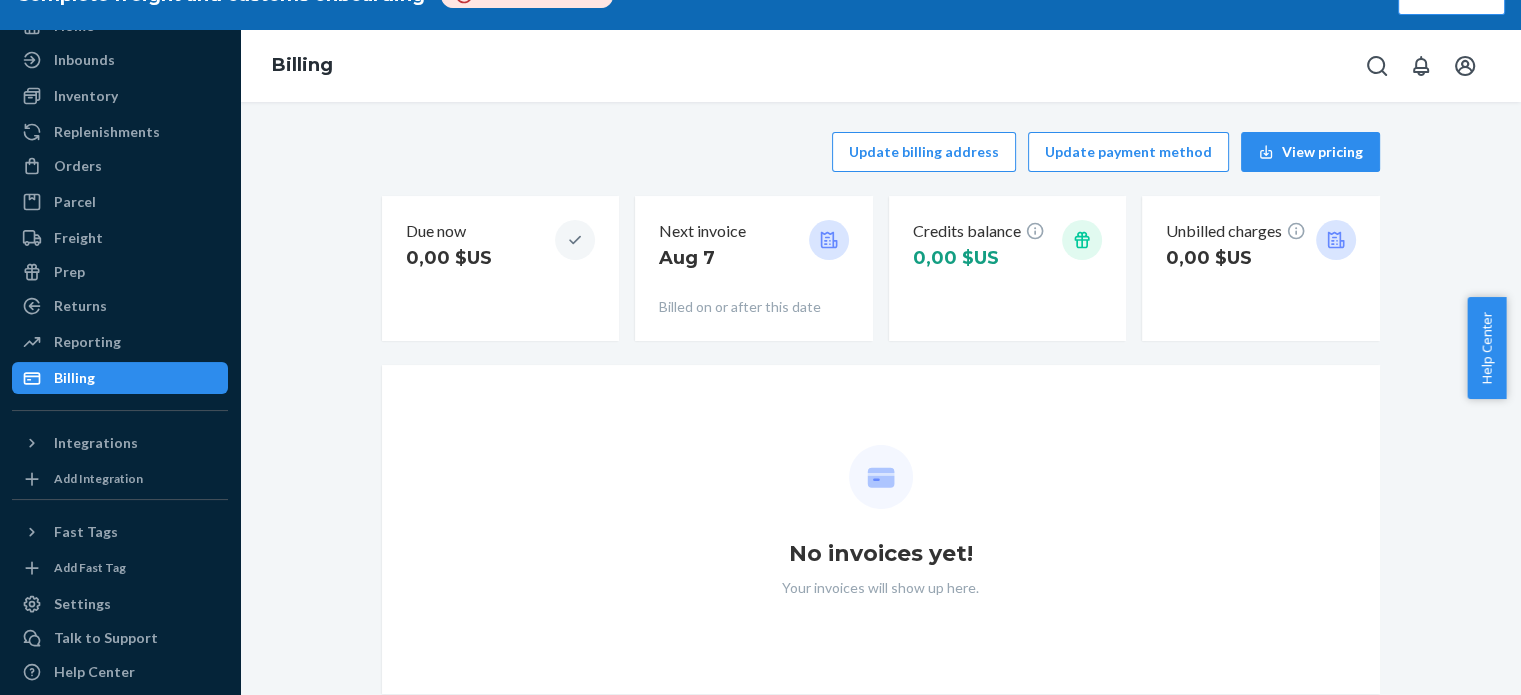 scroll, scrollTop: 0, scrollLeft: 0, axis: both 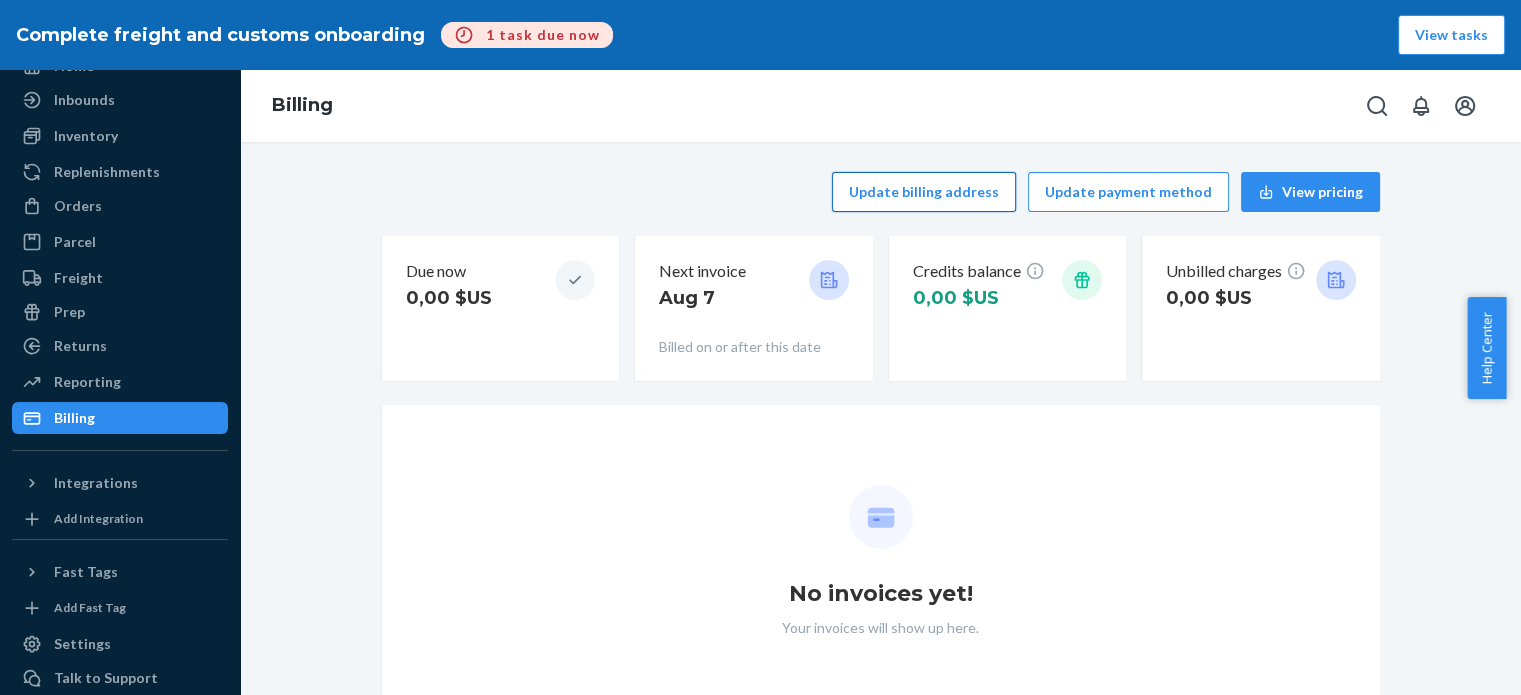 click on "Update billing address" at bounding box center (924, 192) 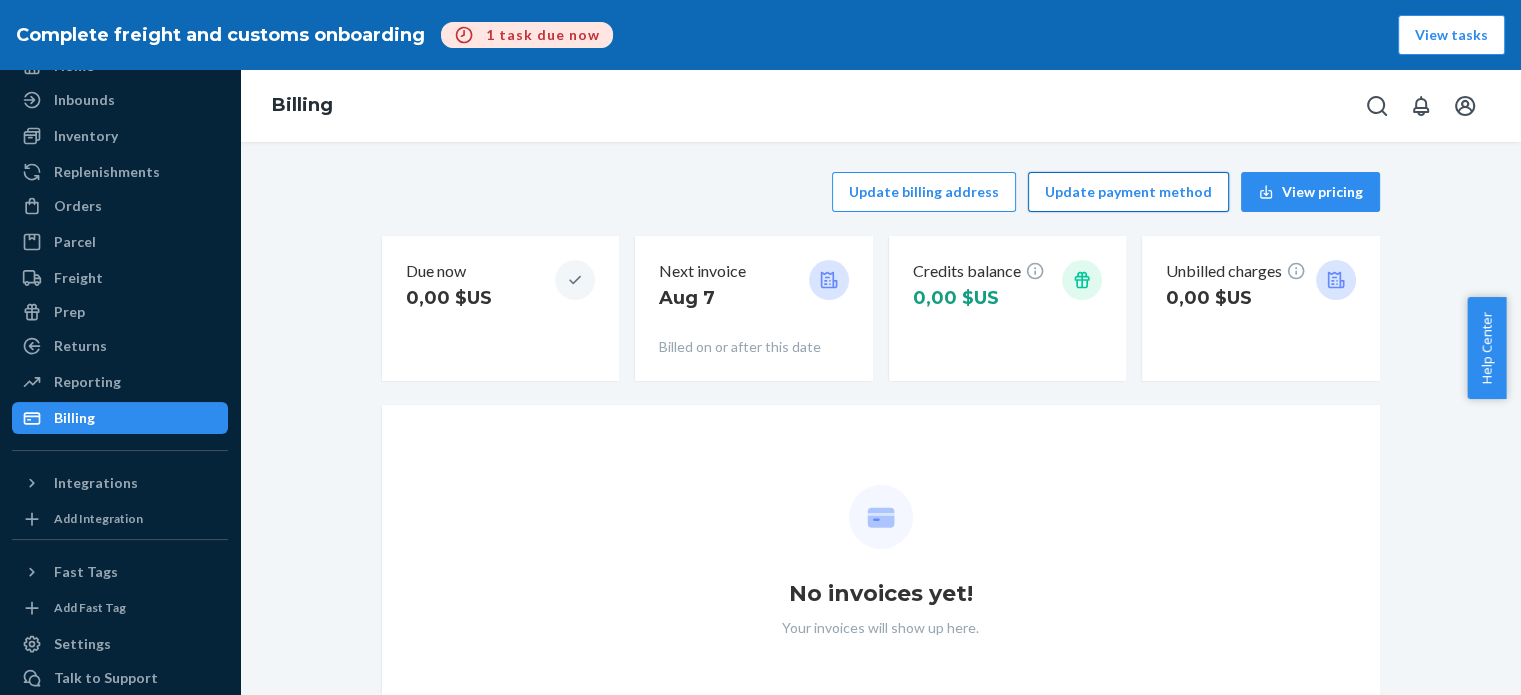 click on "Update payment method" at bounding box center [1128, 192] 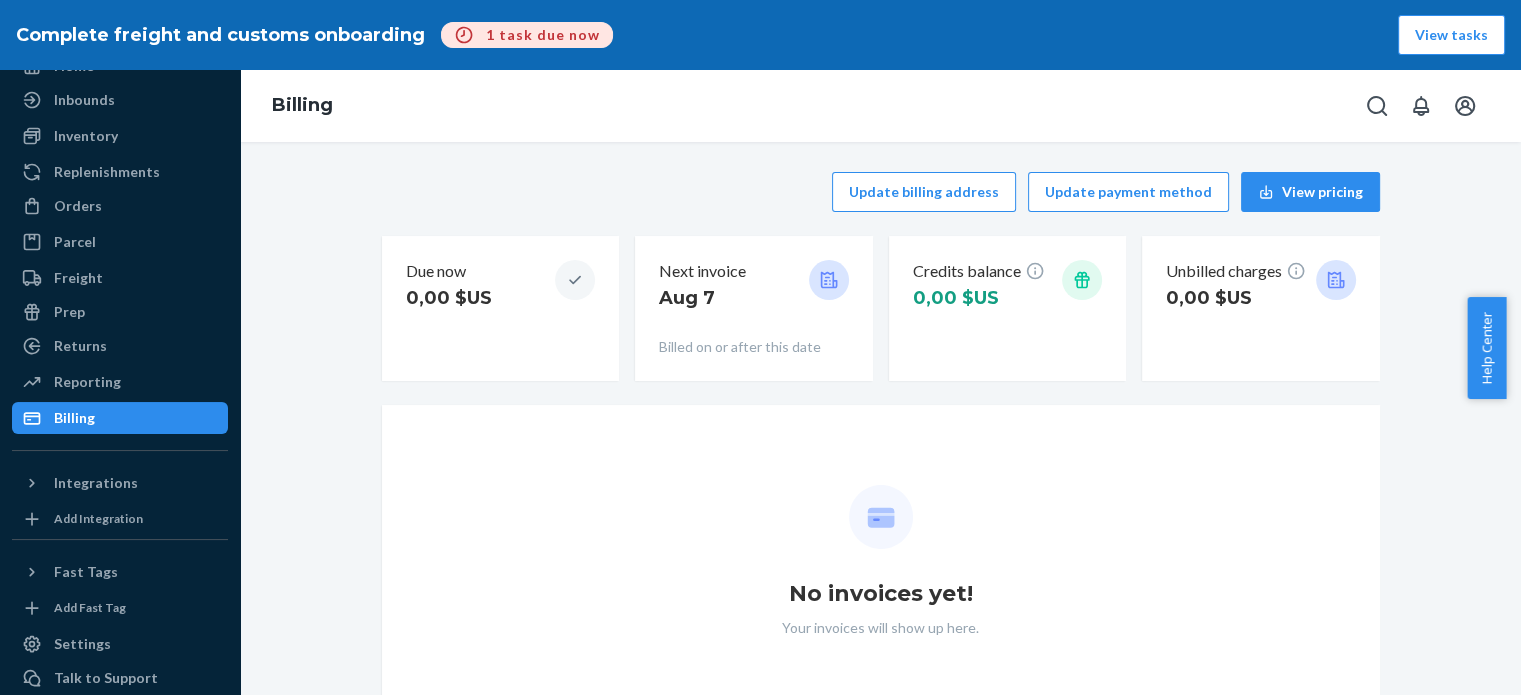 drag, startPoint x: 1135, startPoint y: 191, endPoint x: 1100, endPoint y: 286, distance: 101.24229 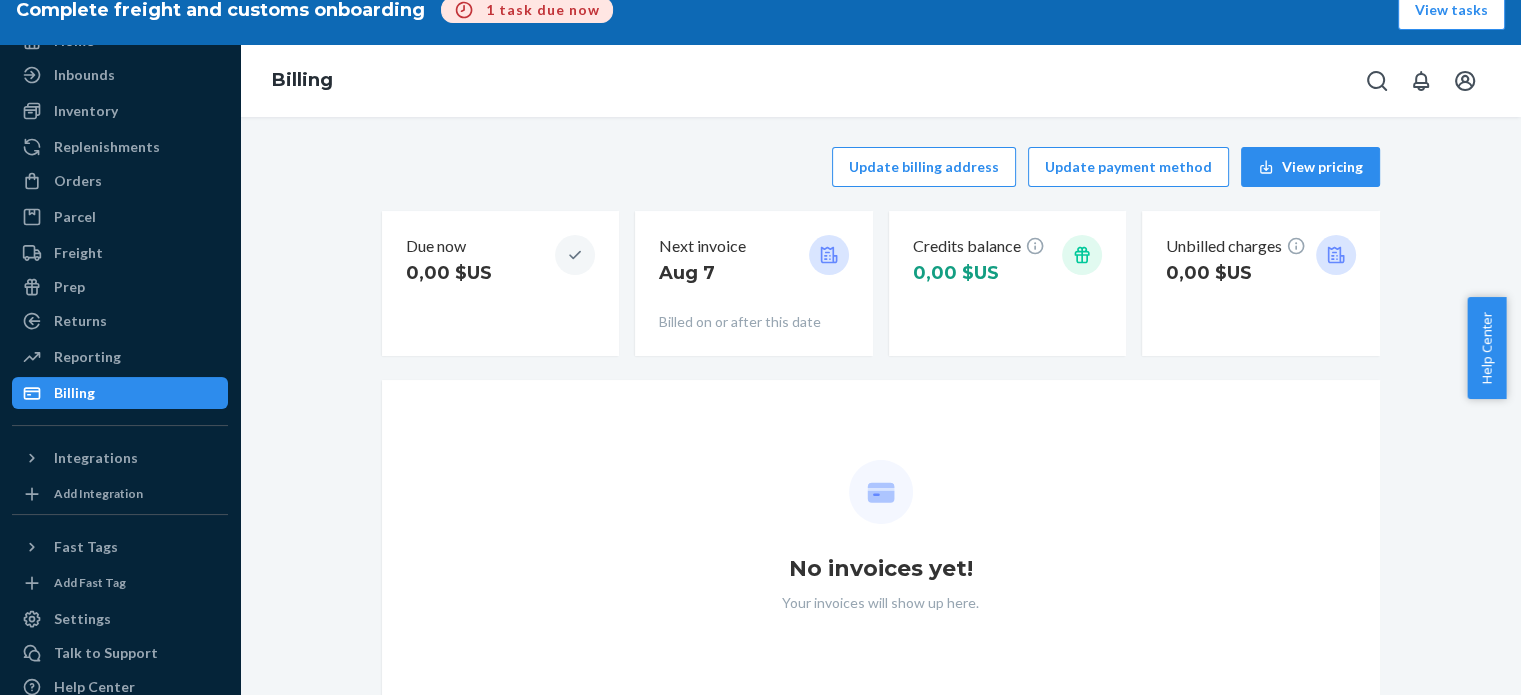 scroll, scrollTop: 70, scrollLeft: 0, axis: vertical 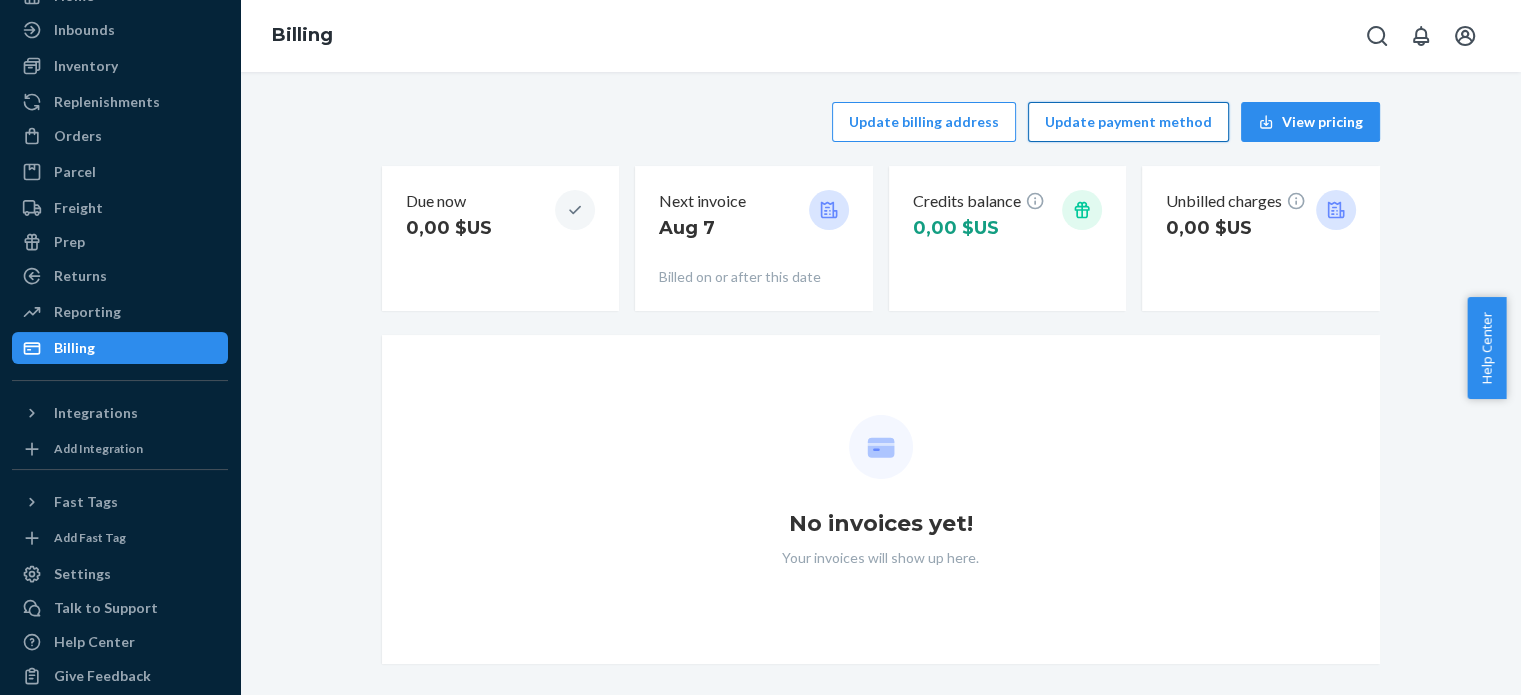 click on "Update payment method" at bounding box center (1128, 122) 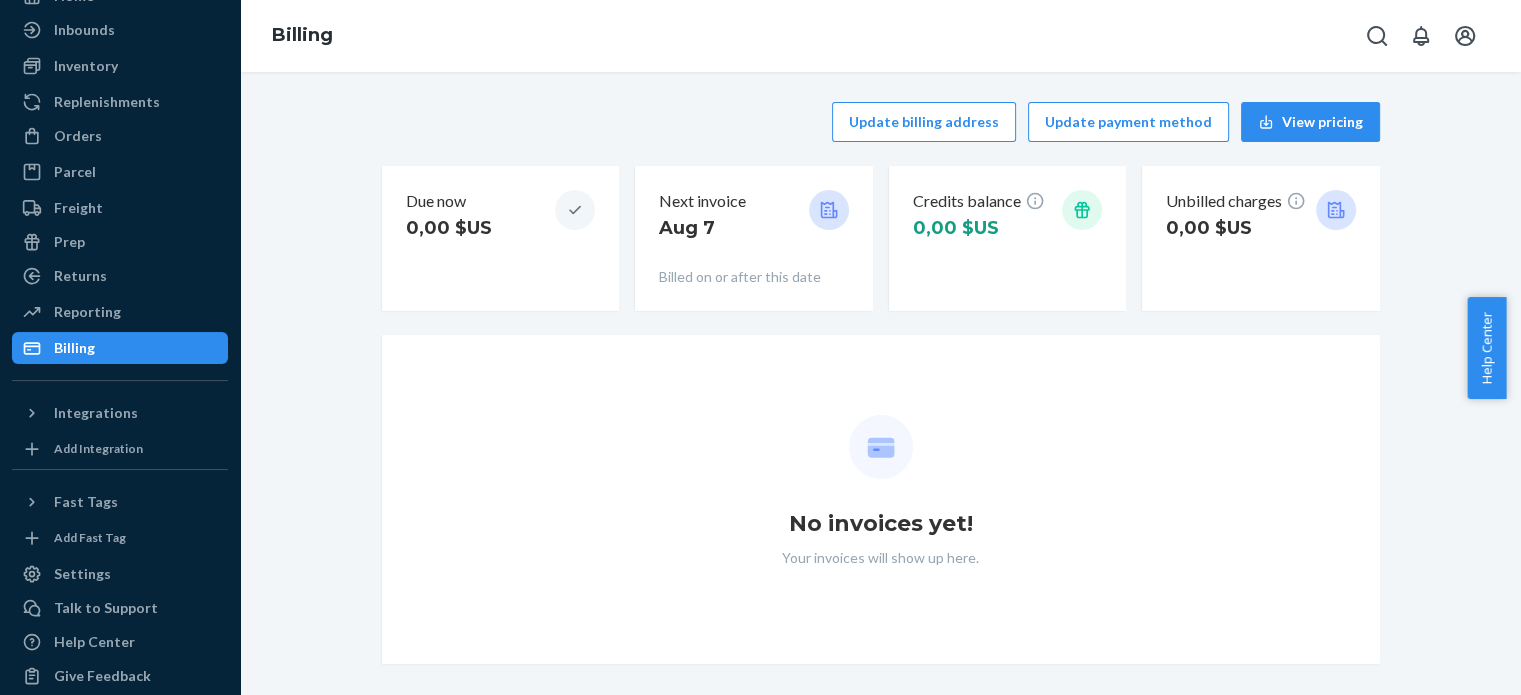 drag, startPoint x: 1096, startPoint y: 133, endPoint x: 1132, endPoint y: -47, distance: 183.5647 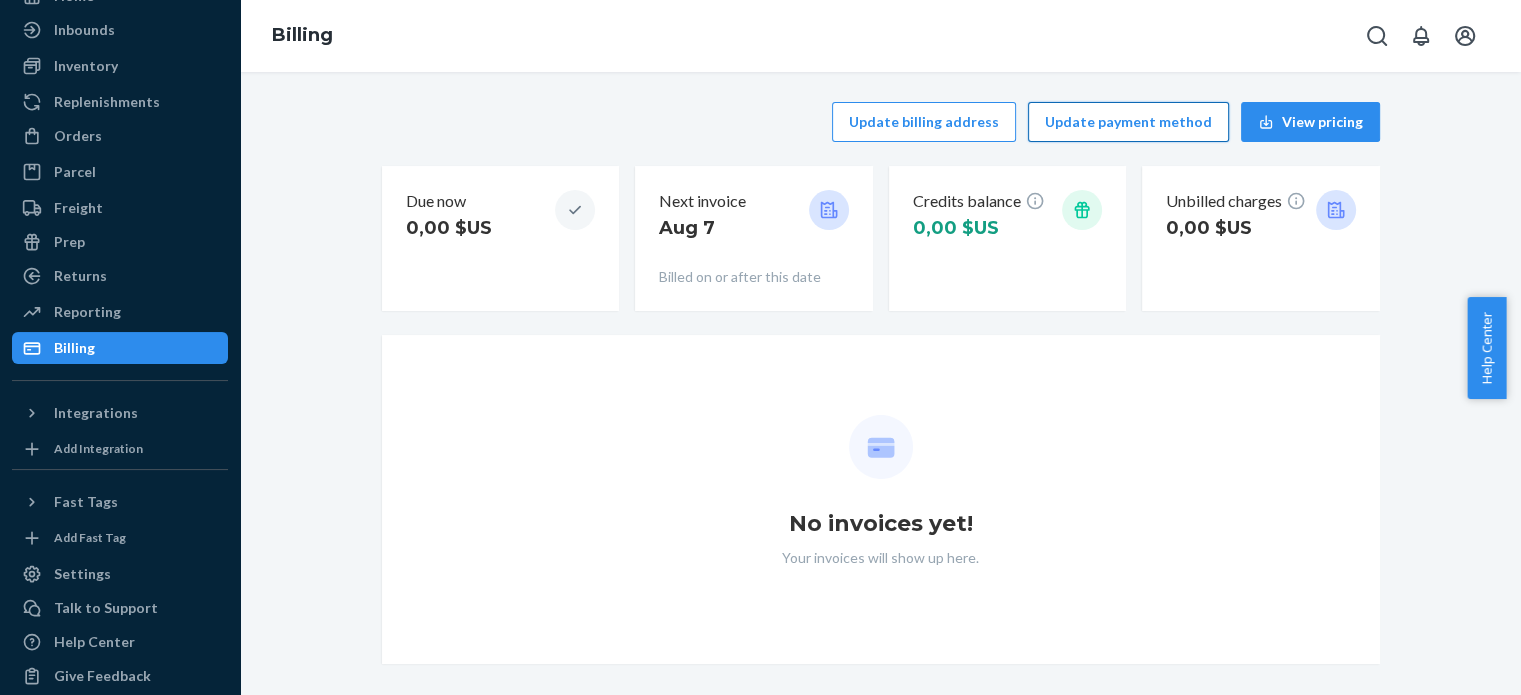 click on "Update payment method" at bounding box center (1128, 122) 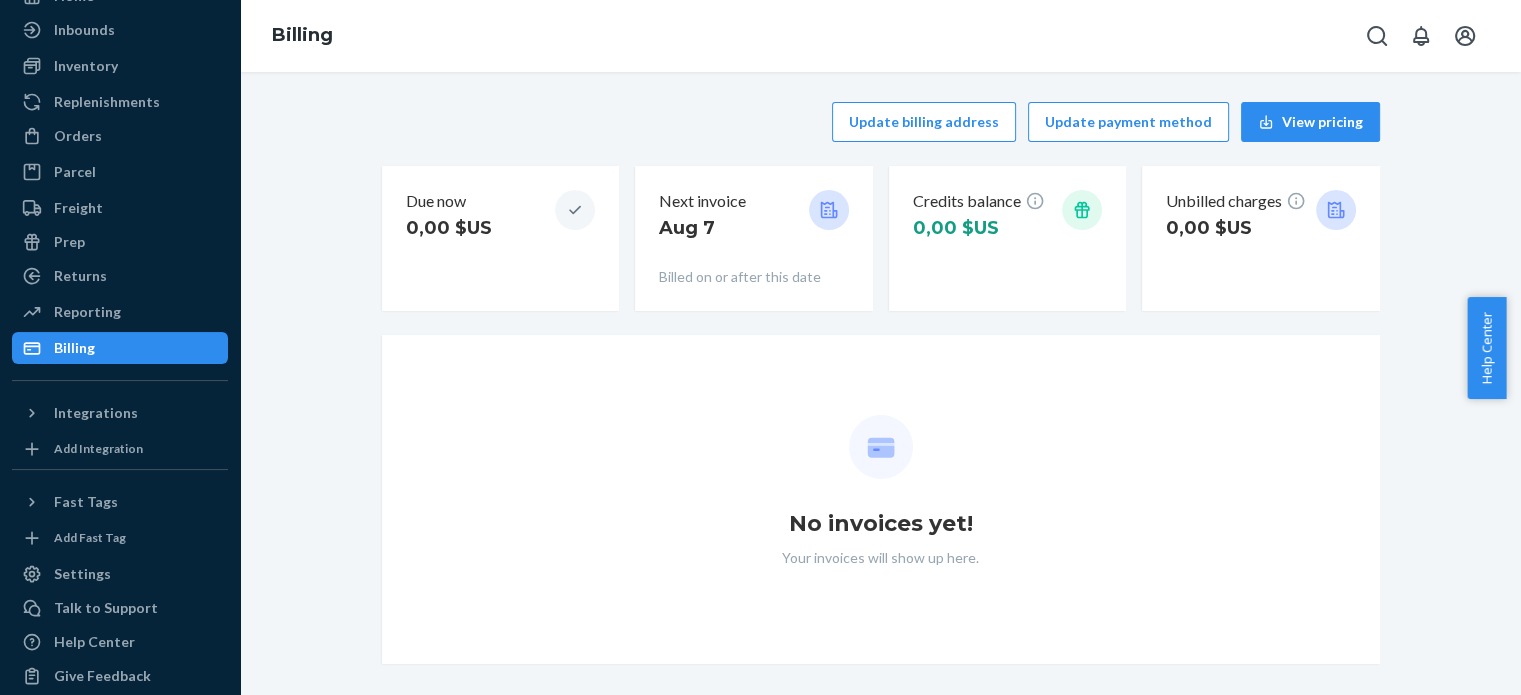 click 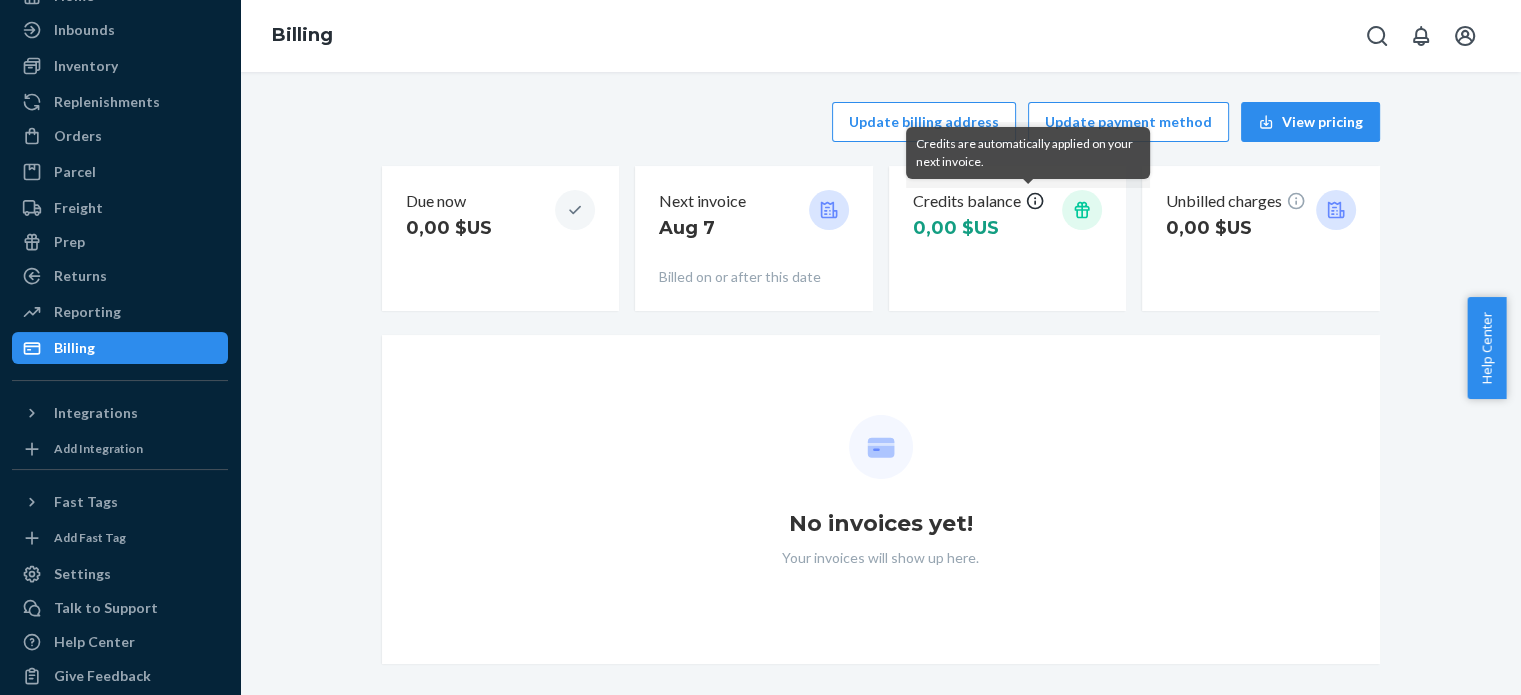 click 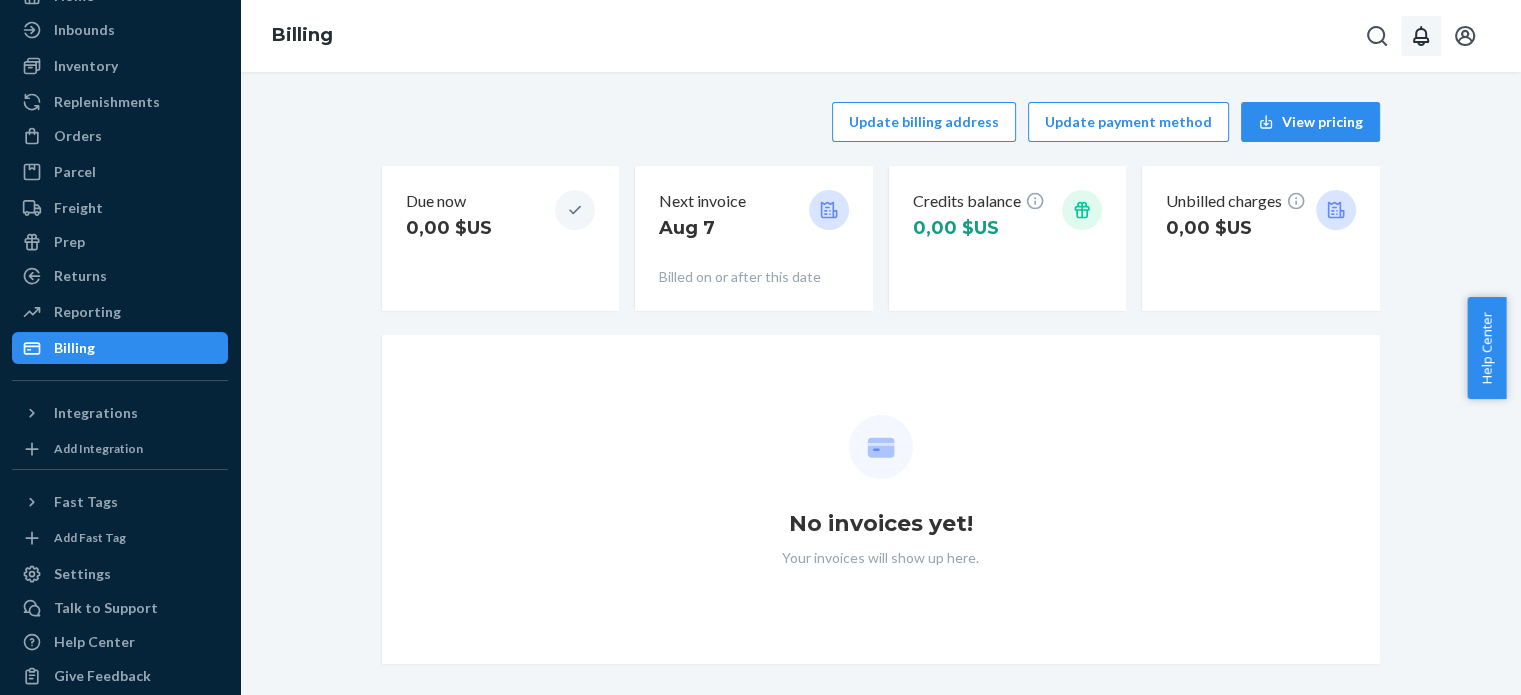 click 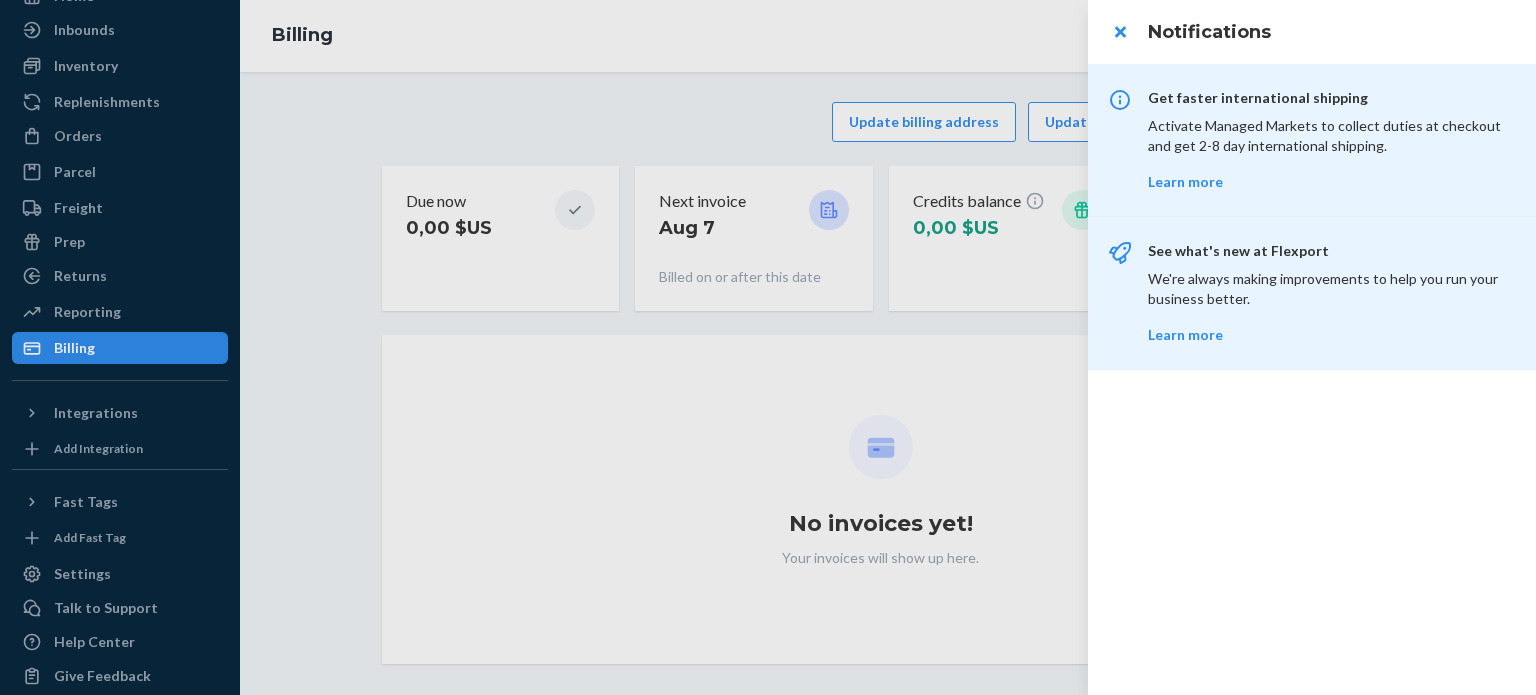 click at bounding box center (768, 347) 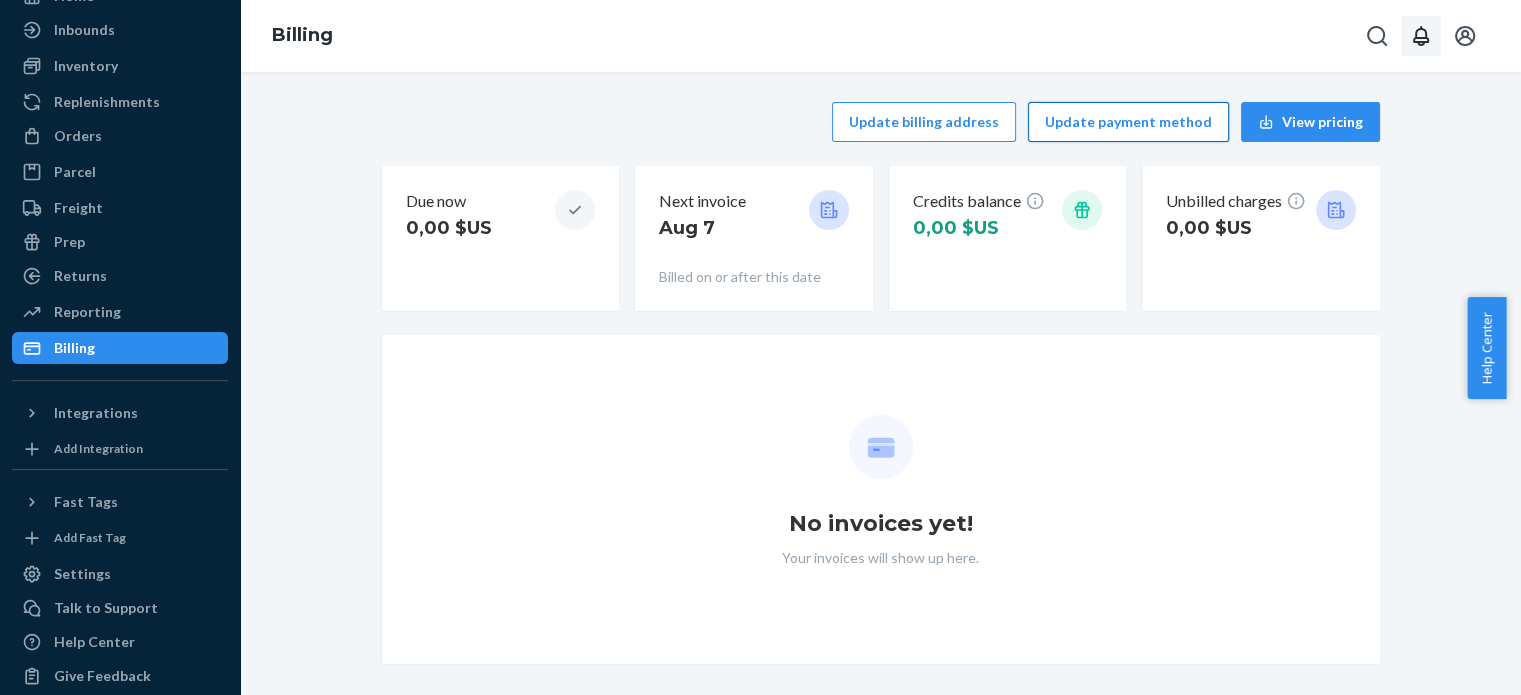 click on "Update payment method" at bounding box center (1128, 122) 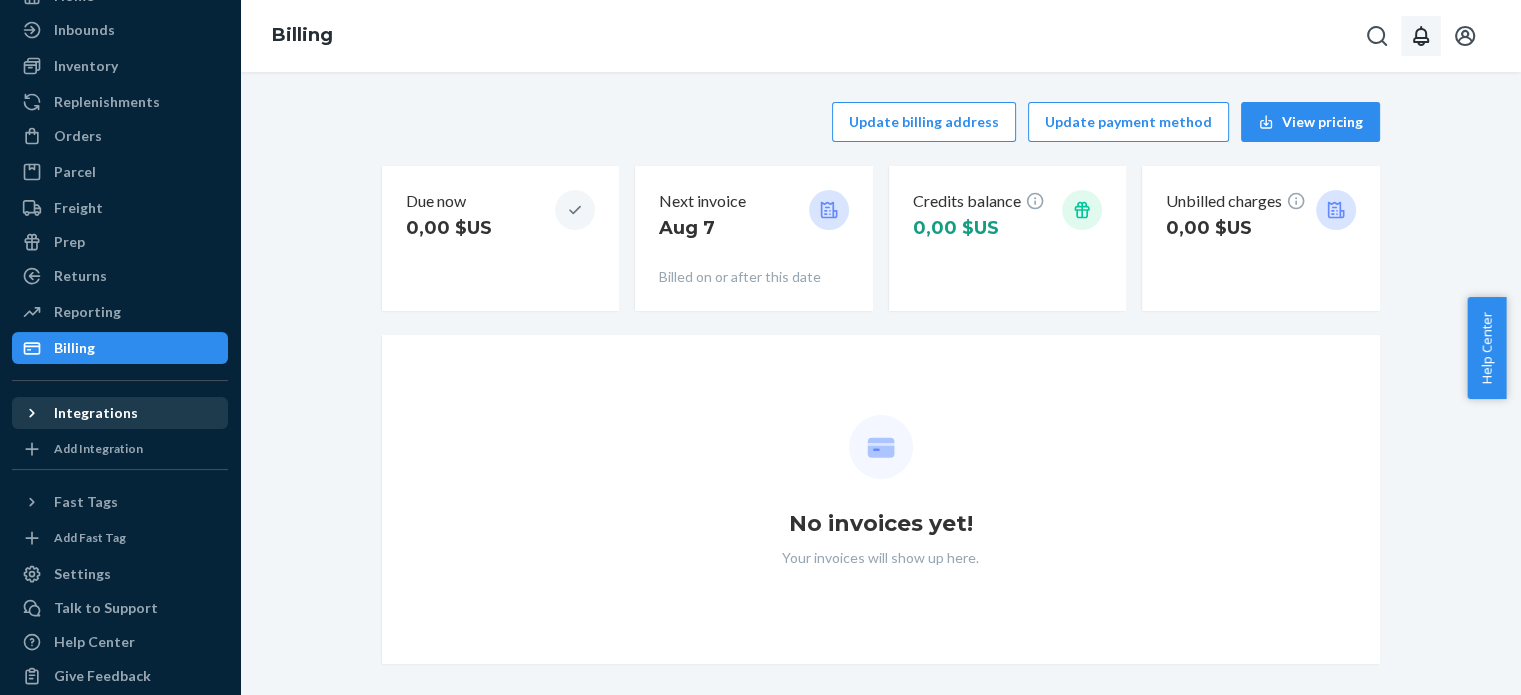 click on "Integrations" at bounding box center [96, 413] 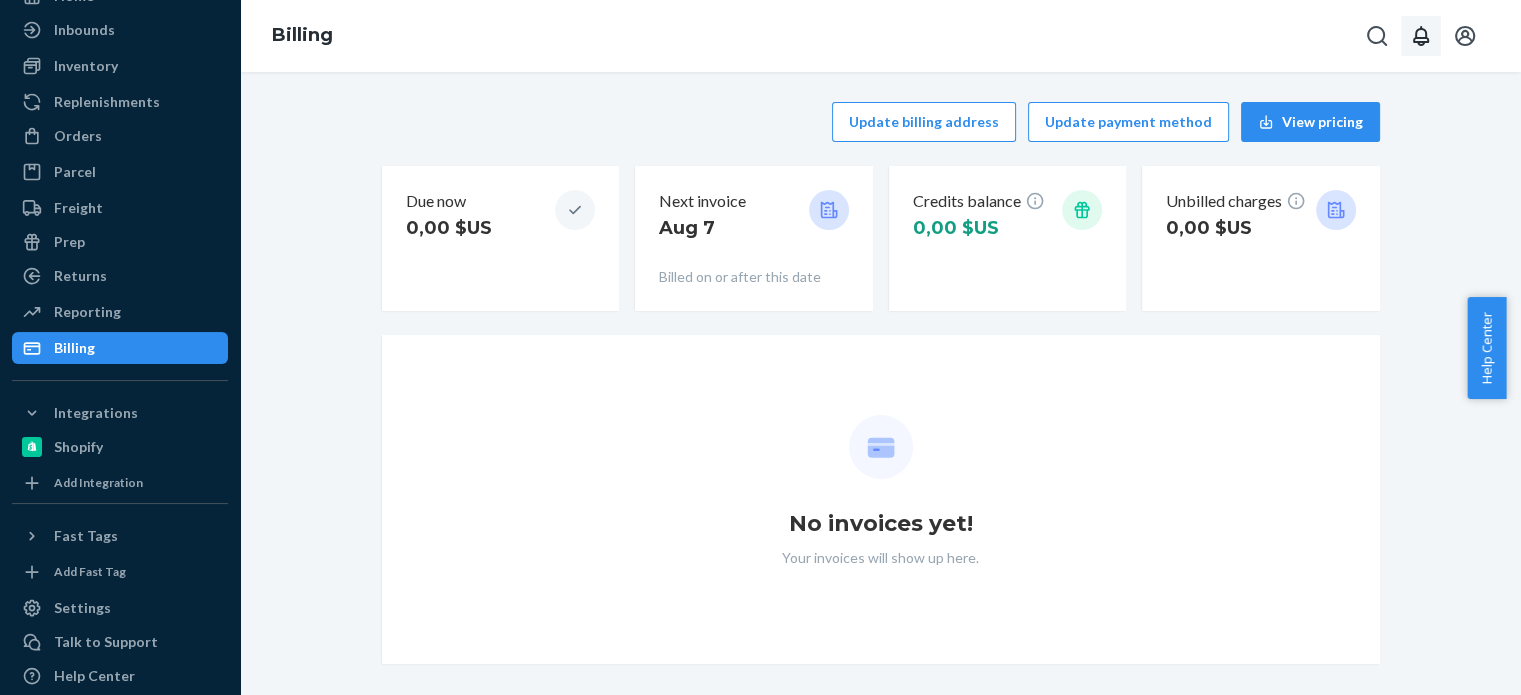 click on "Billing" at bounding box center (120, 348) 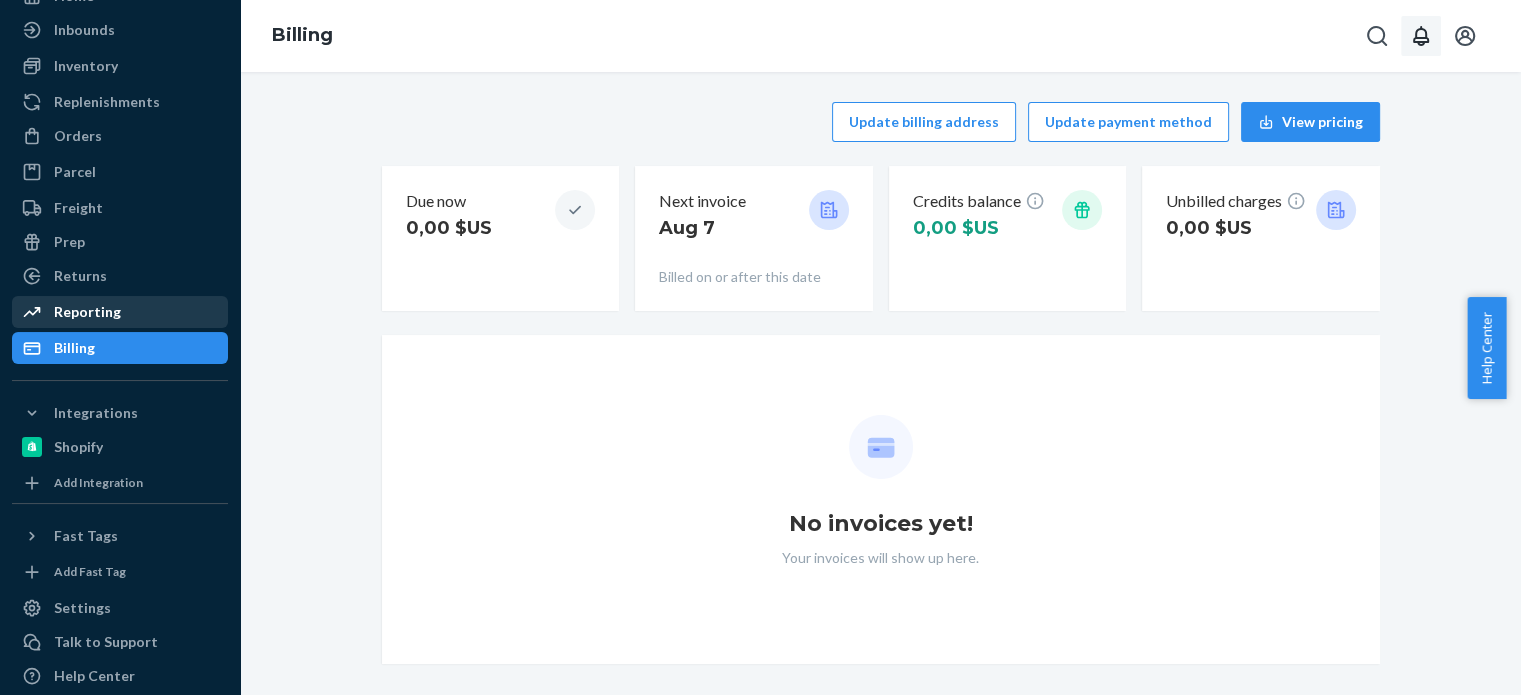 click on "Reporting" at bounding box center [120, 312] 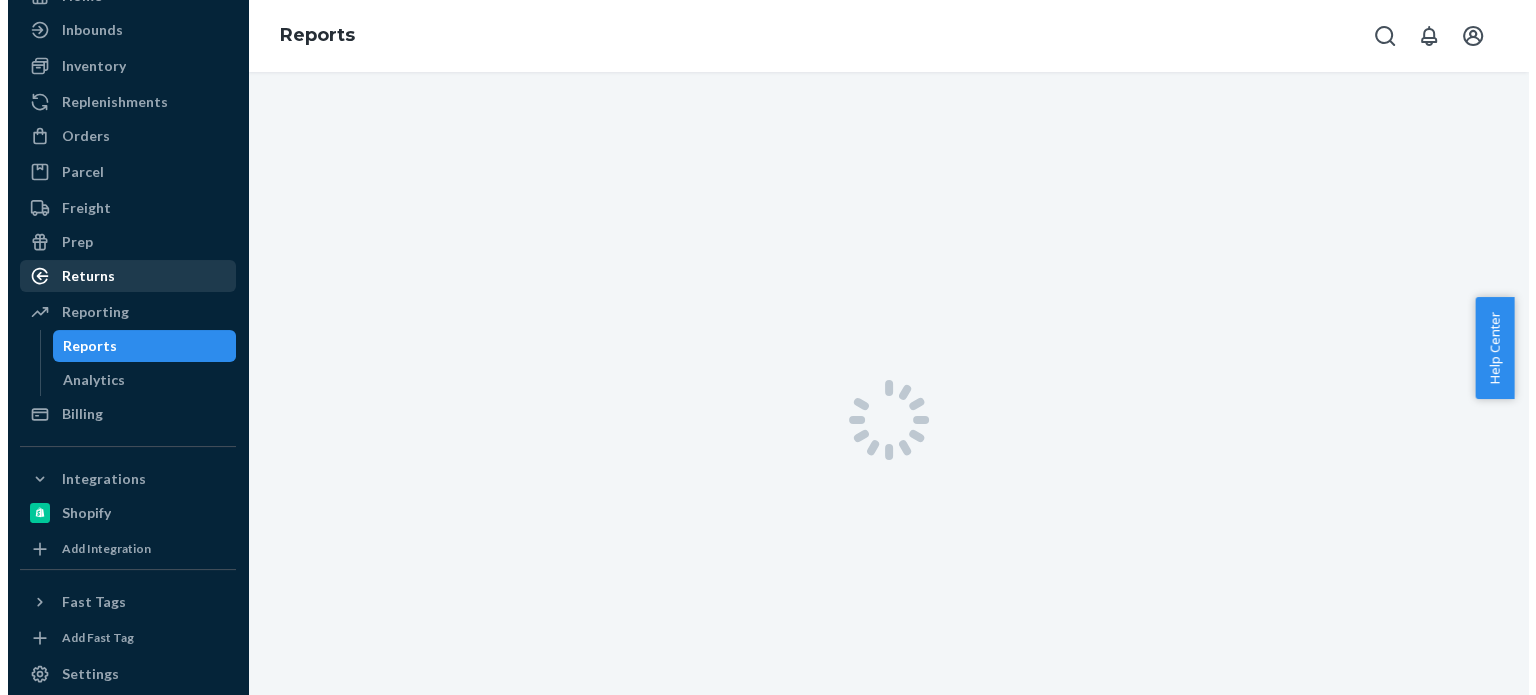 scroll, scrollTop: 0, scrollLeft: 0, axis: both 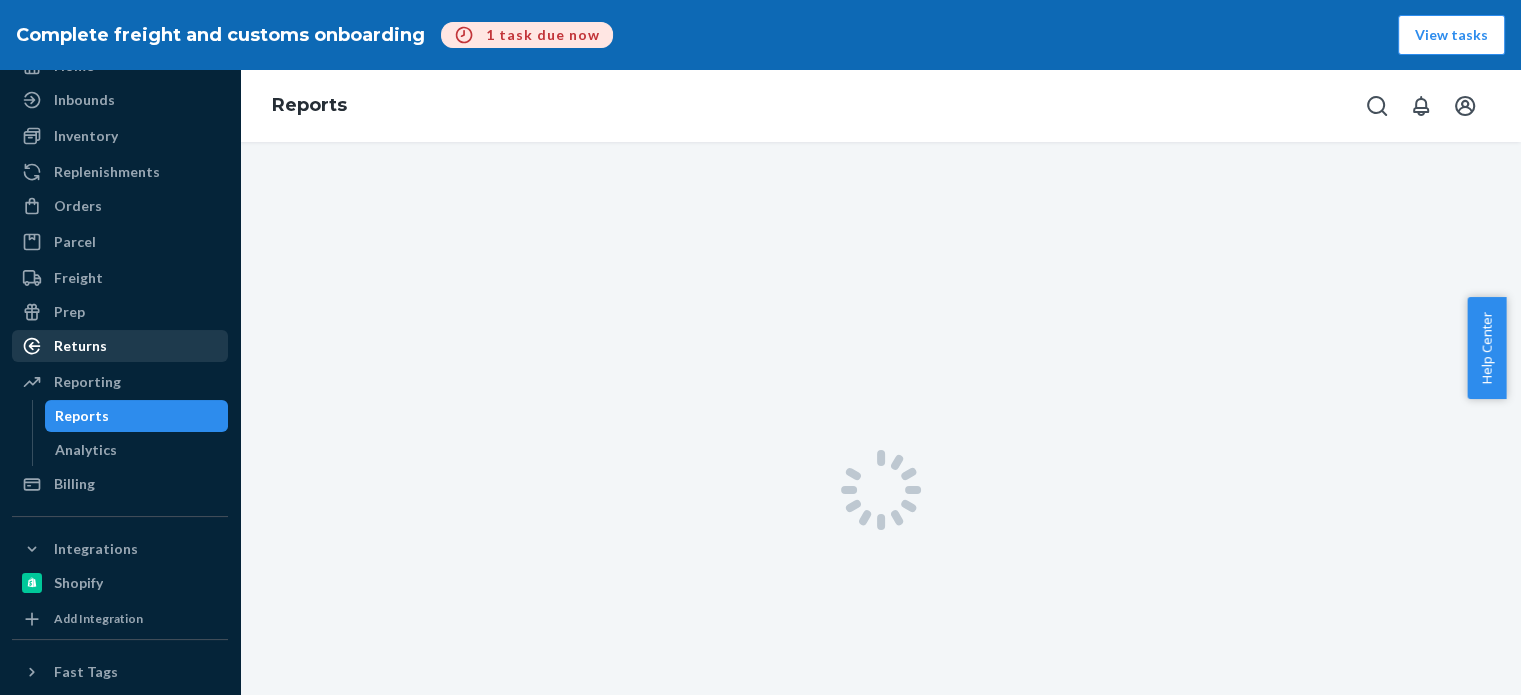 click on "Returns" at bounding box center (120, 346) 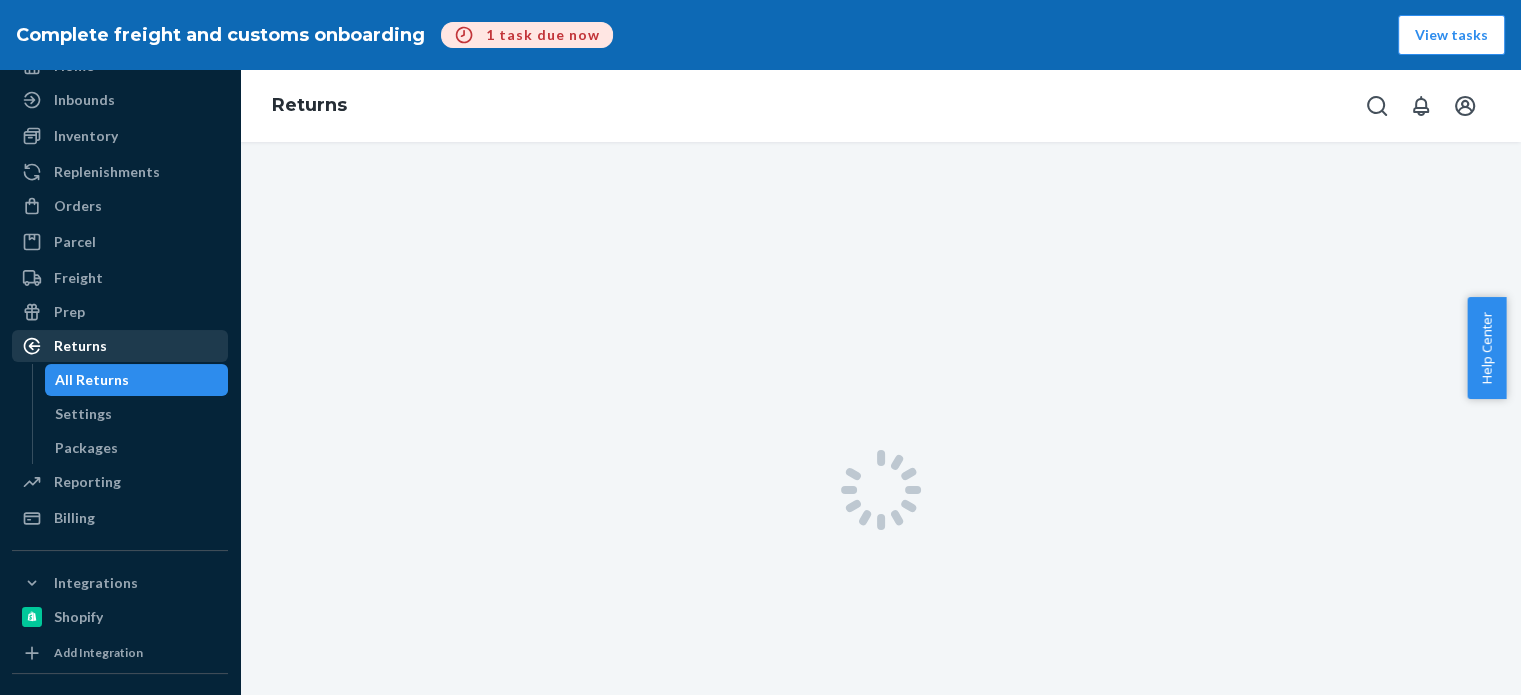 click on "Returns" at bounding box center [120, 346] 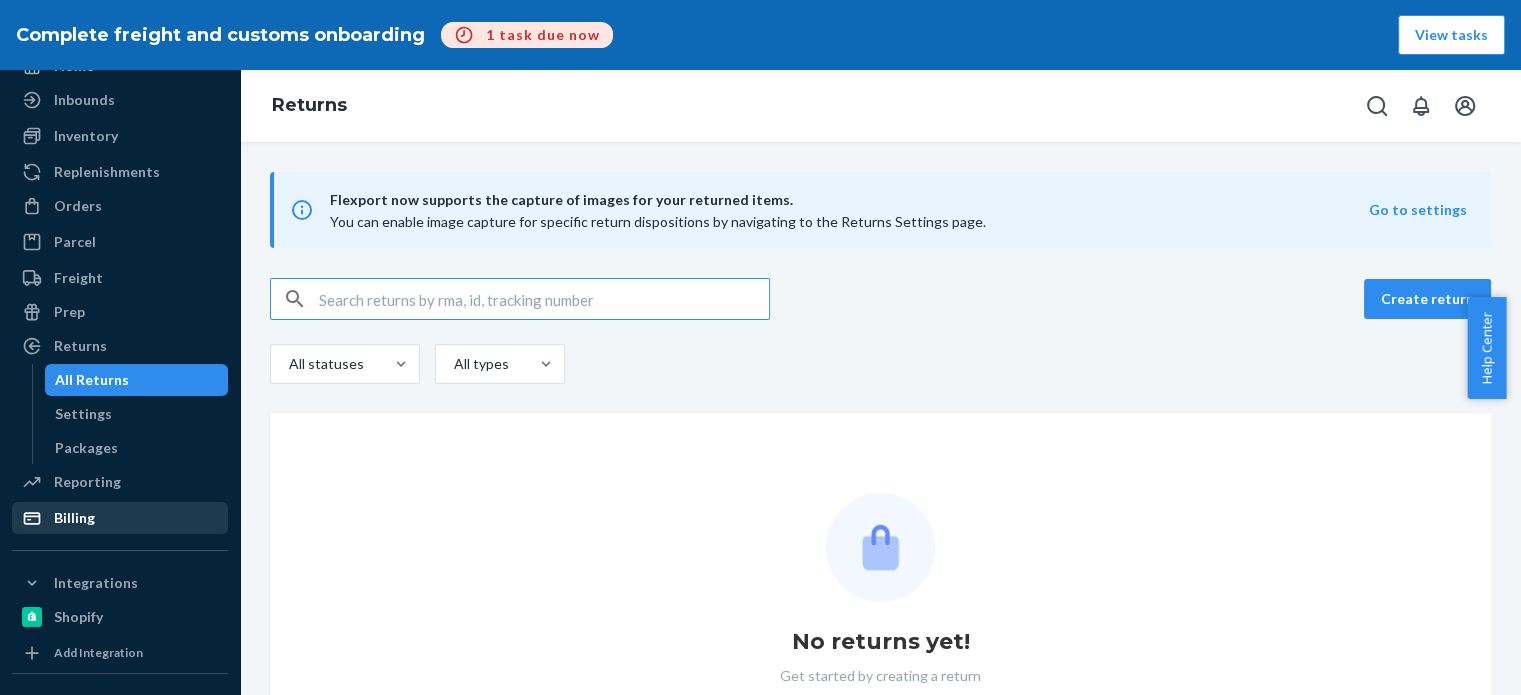 click on "Billing" at bounding box center [74, 518] 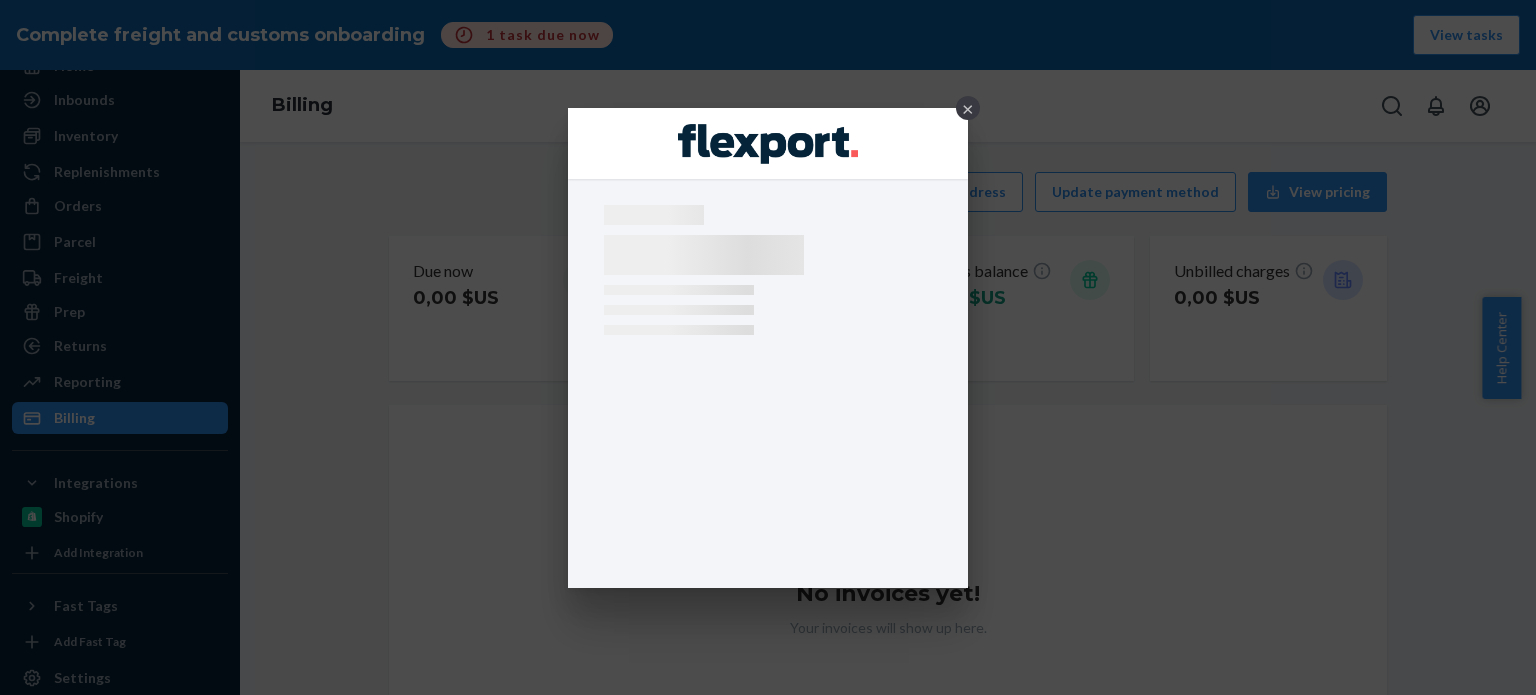 click on "×" at bounding box center (768, 347) 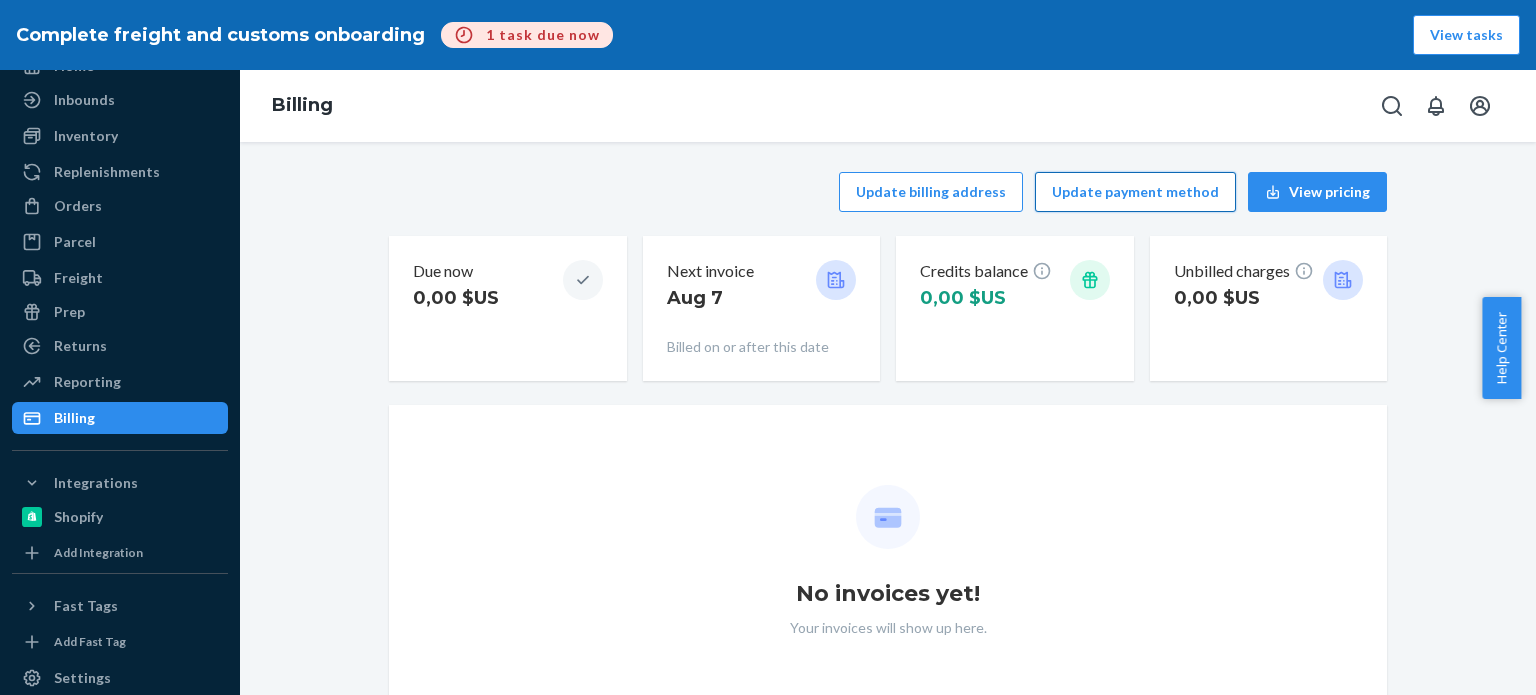 click on "Update payment method" at bounding box center [1135, 192] 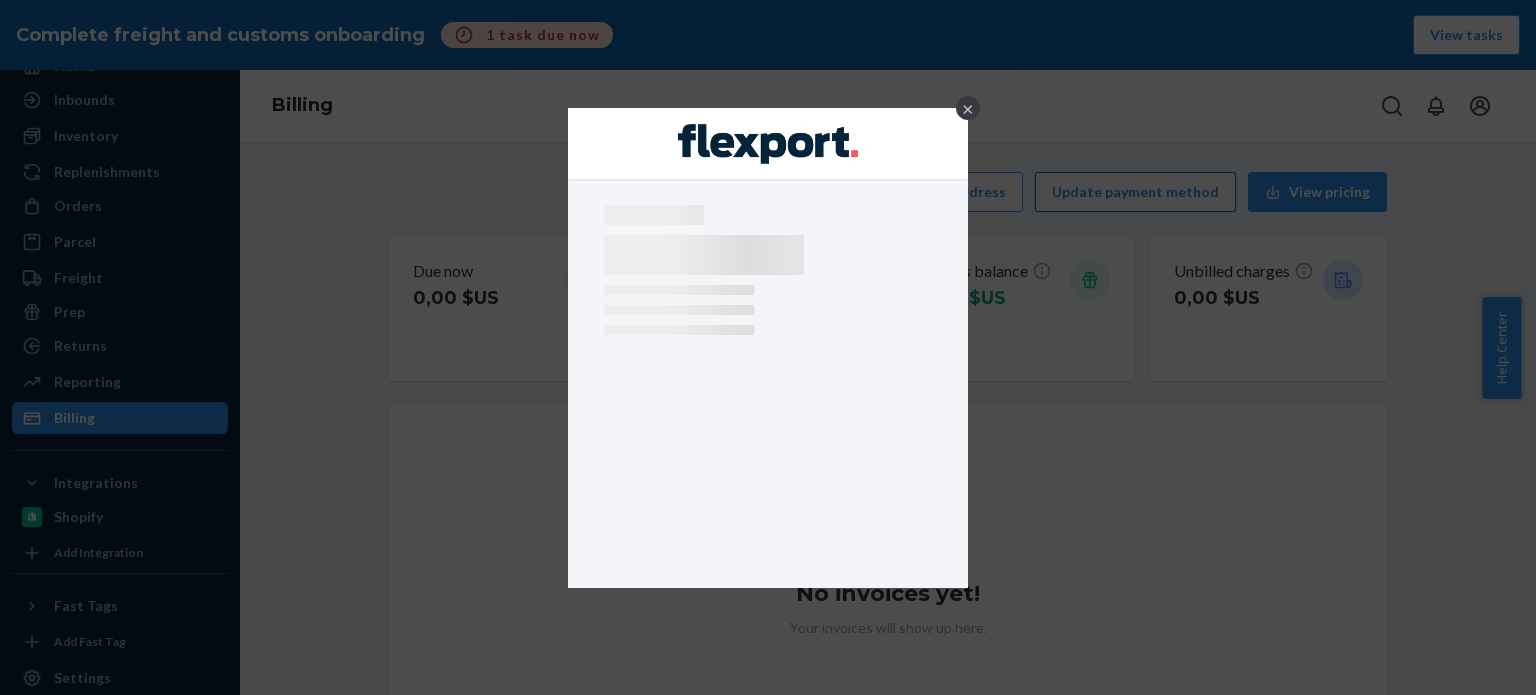 click on "×" at bounding box center [768, 347] 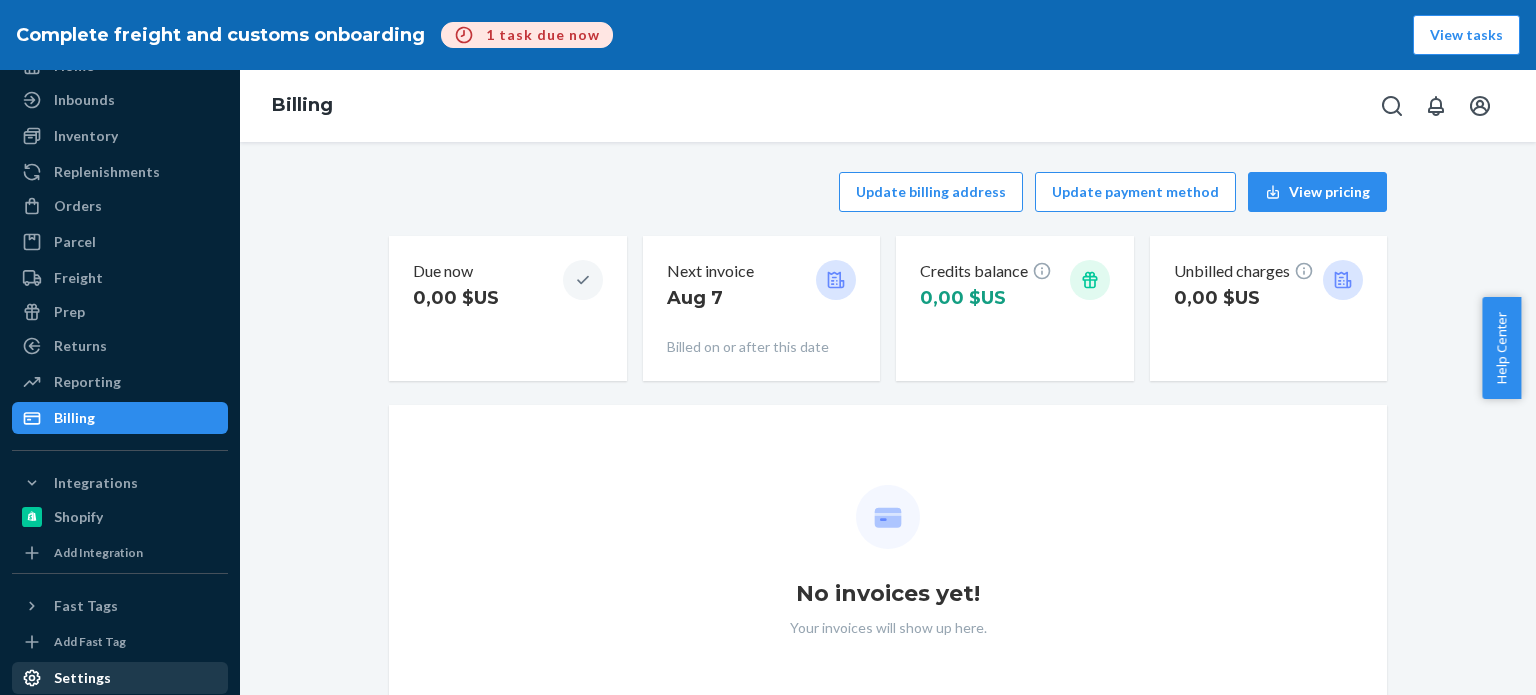 click on "Settings" at bounding box center (120, 678) 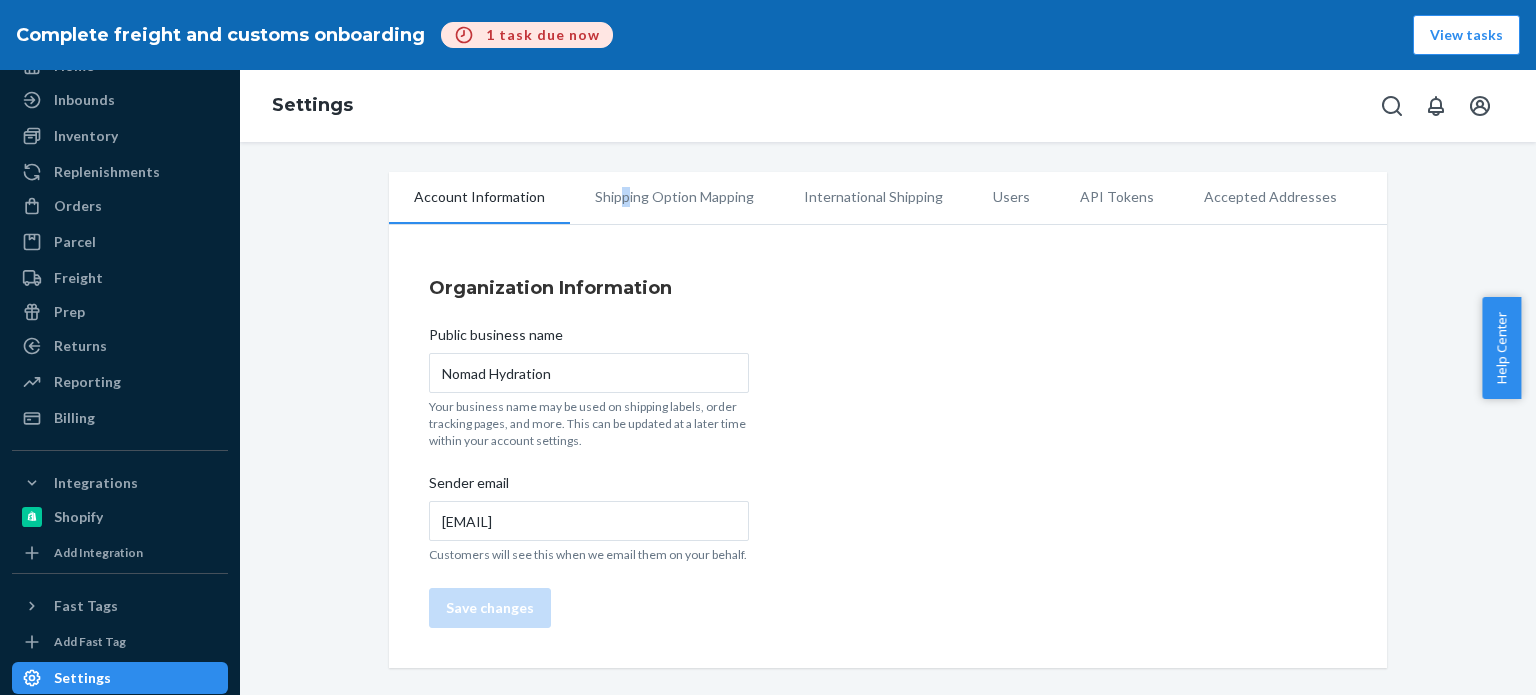 click on "Shipping Option Mapping" at bounding box center (674, 197) 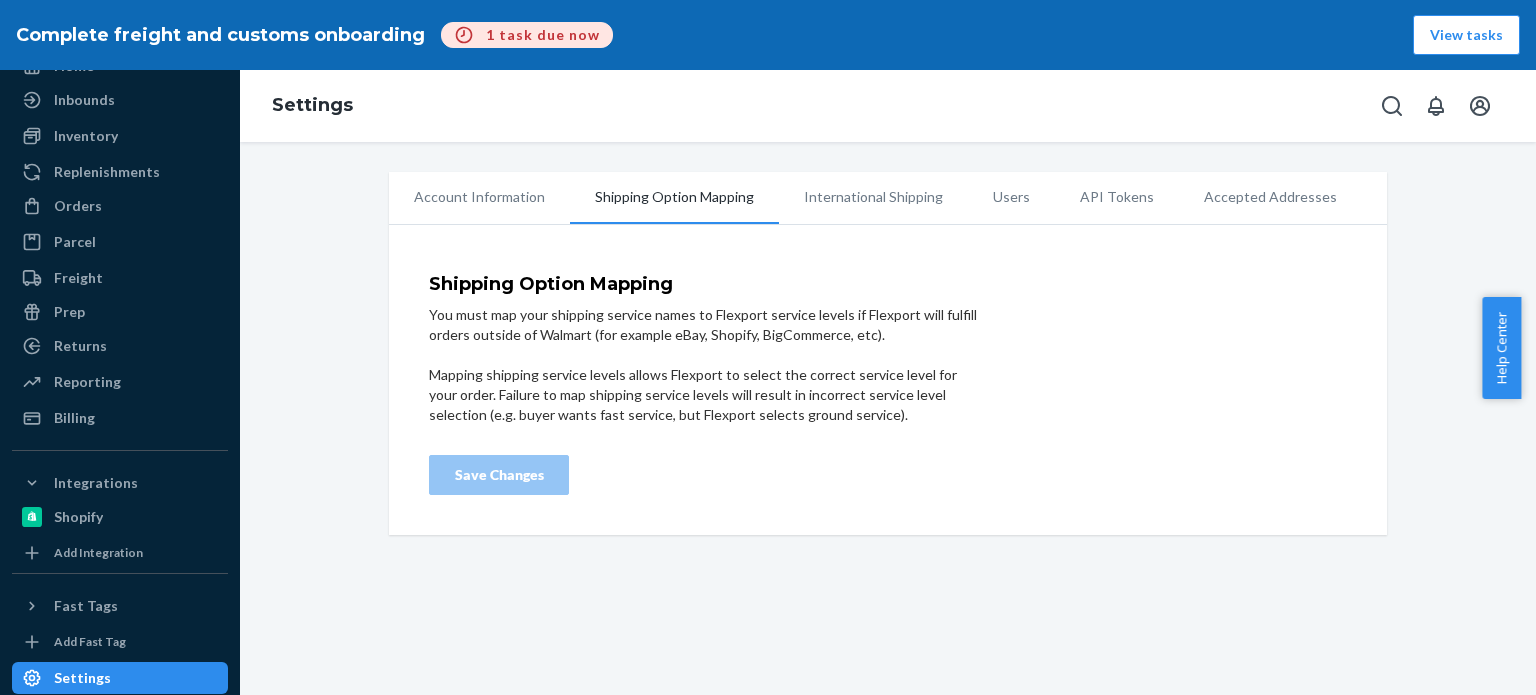click on "International Shipping" at bounding box center [873, 197] 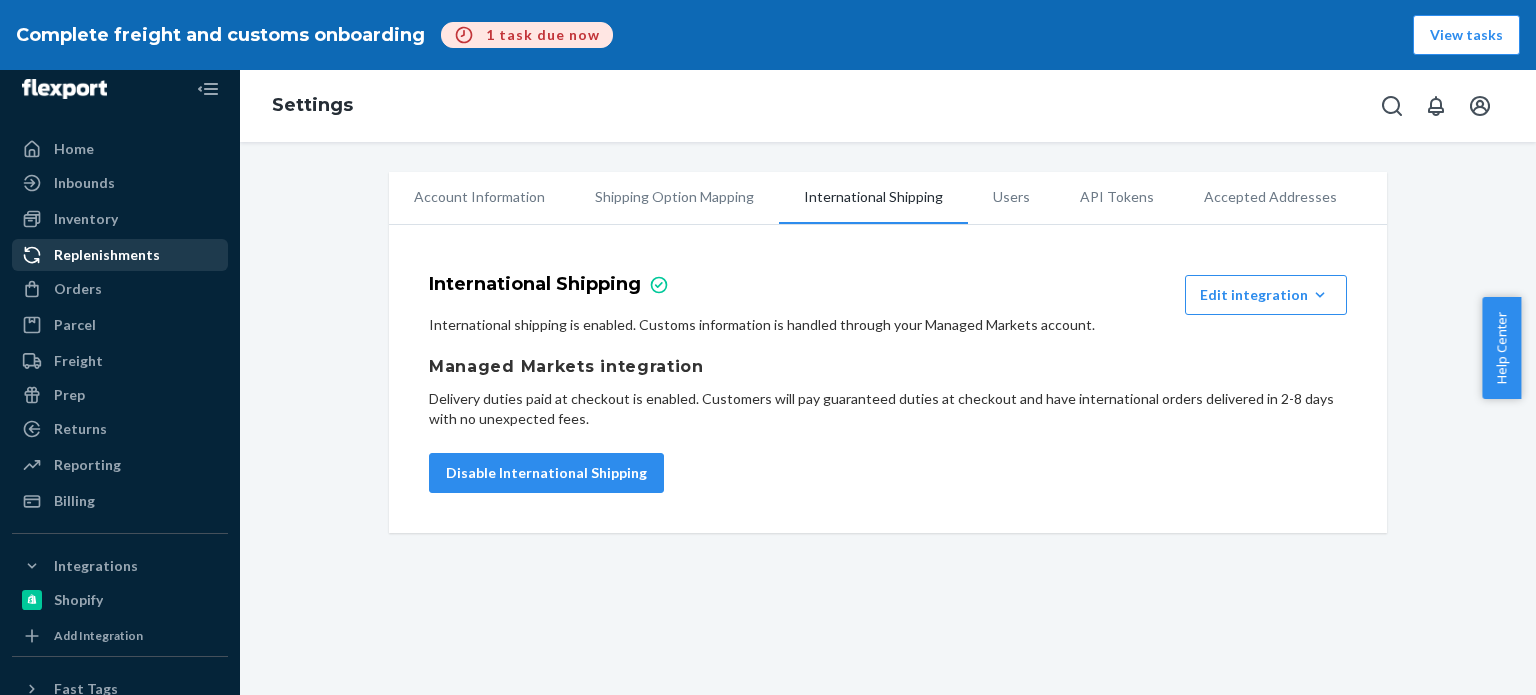scroll, scrollTop: 0, scrollLeft: 0, axis: both 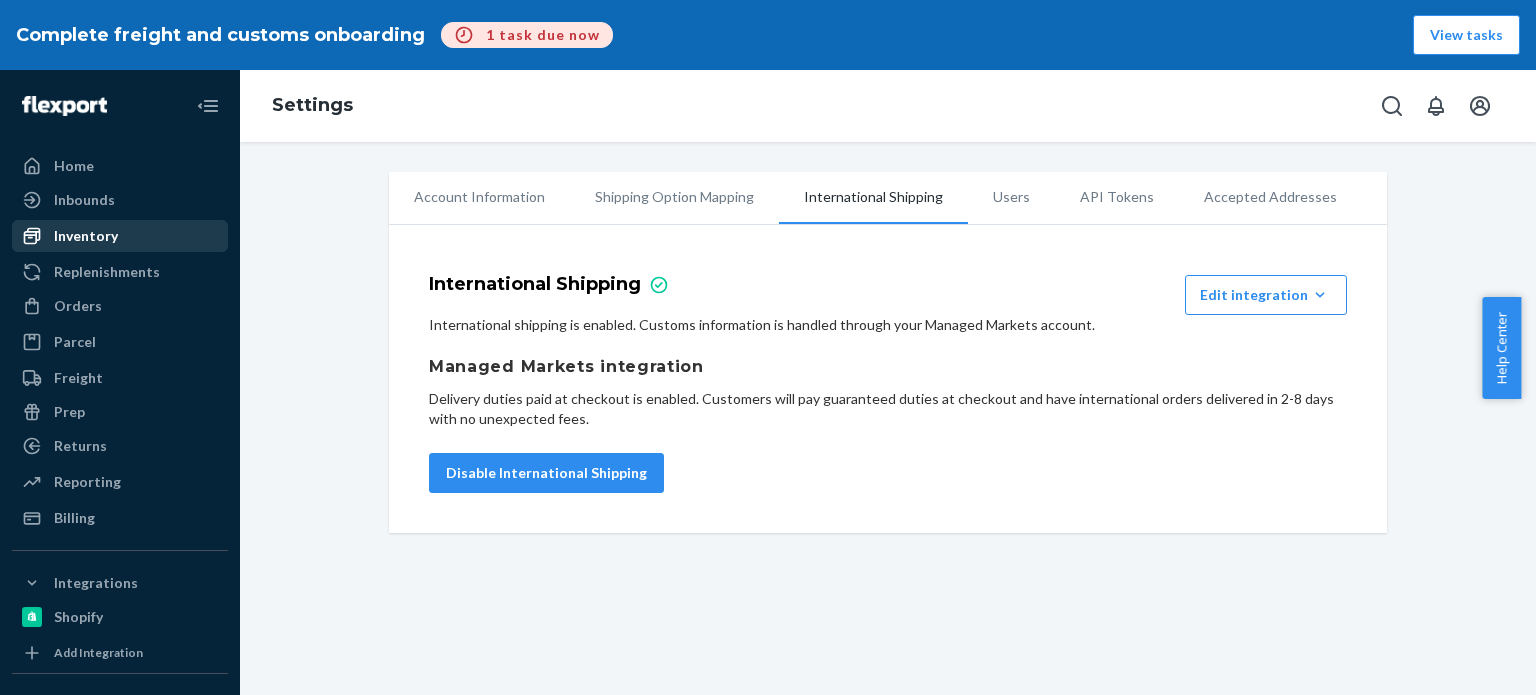 click on "Inventory" at bounding box center [120, 236] 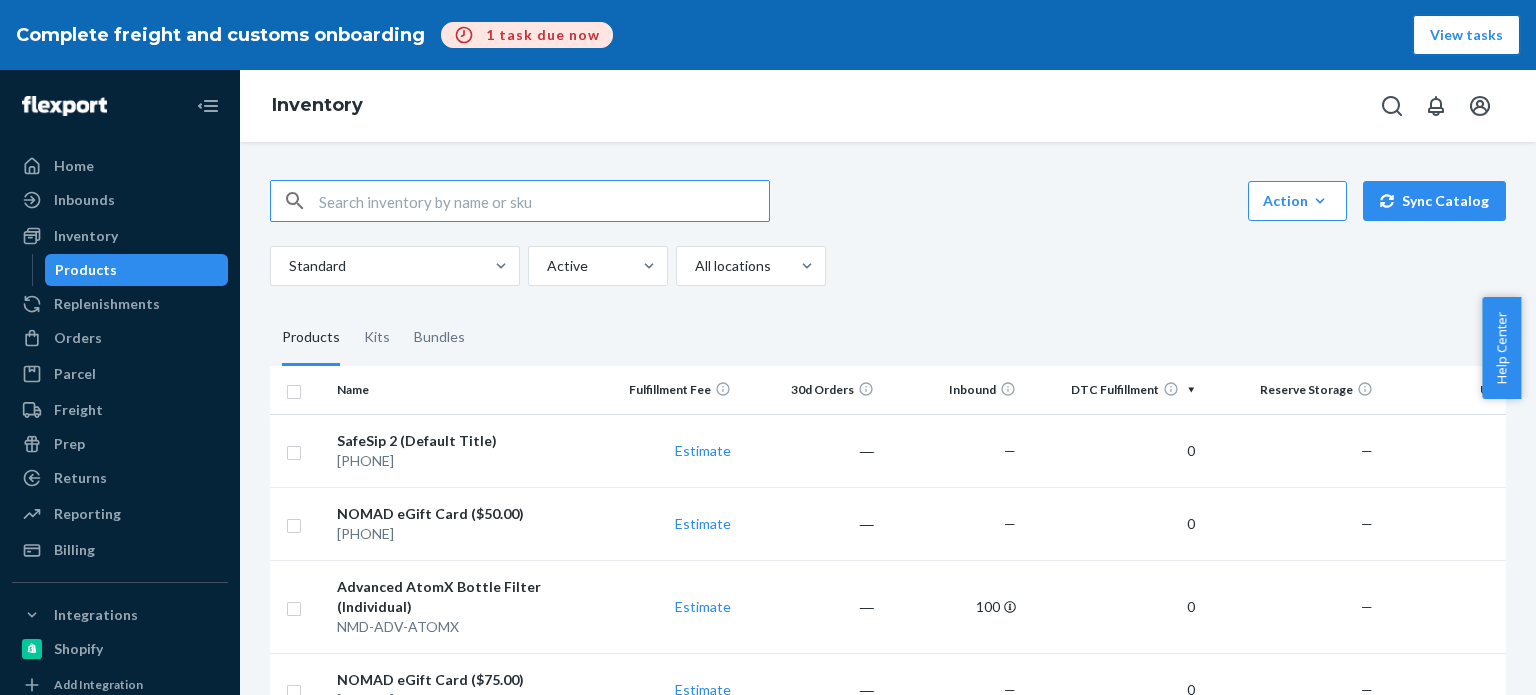 click on "View tasks" at bounding box center [1466, 35] 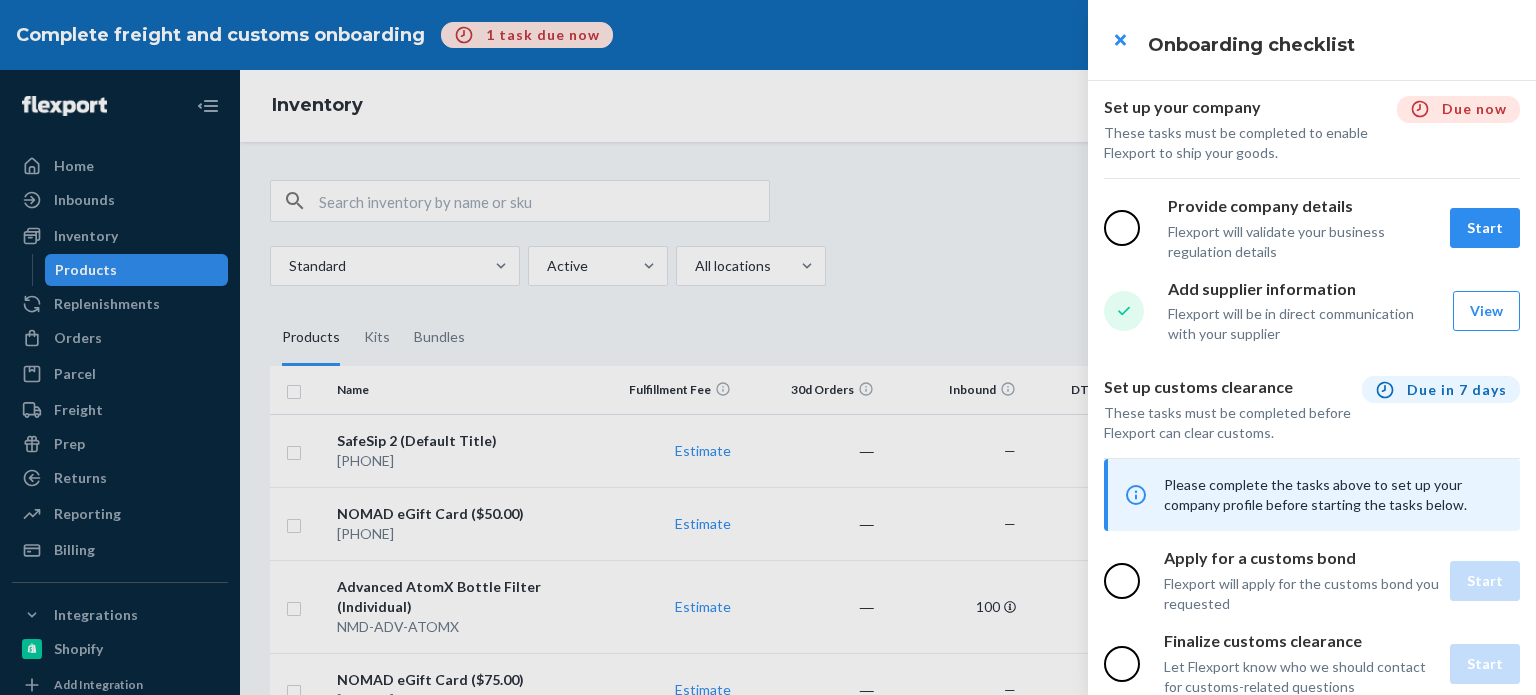 click at bounding box center (768, 347) 